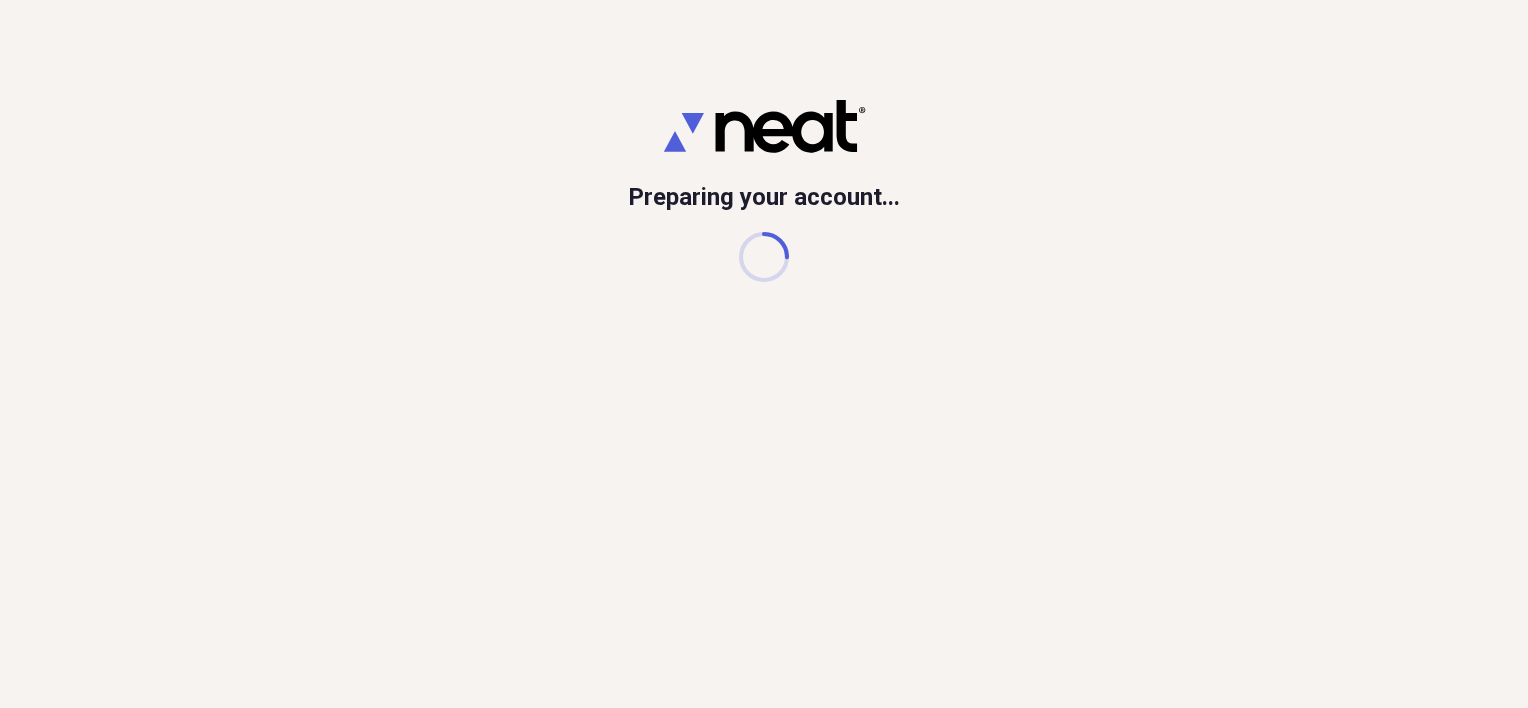 scroll, scrollTop: 0, scrollLeft: 0, axis: both 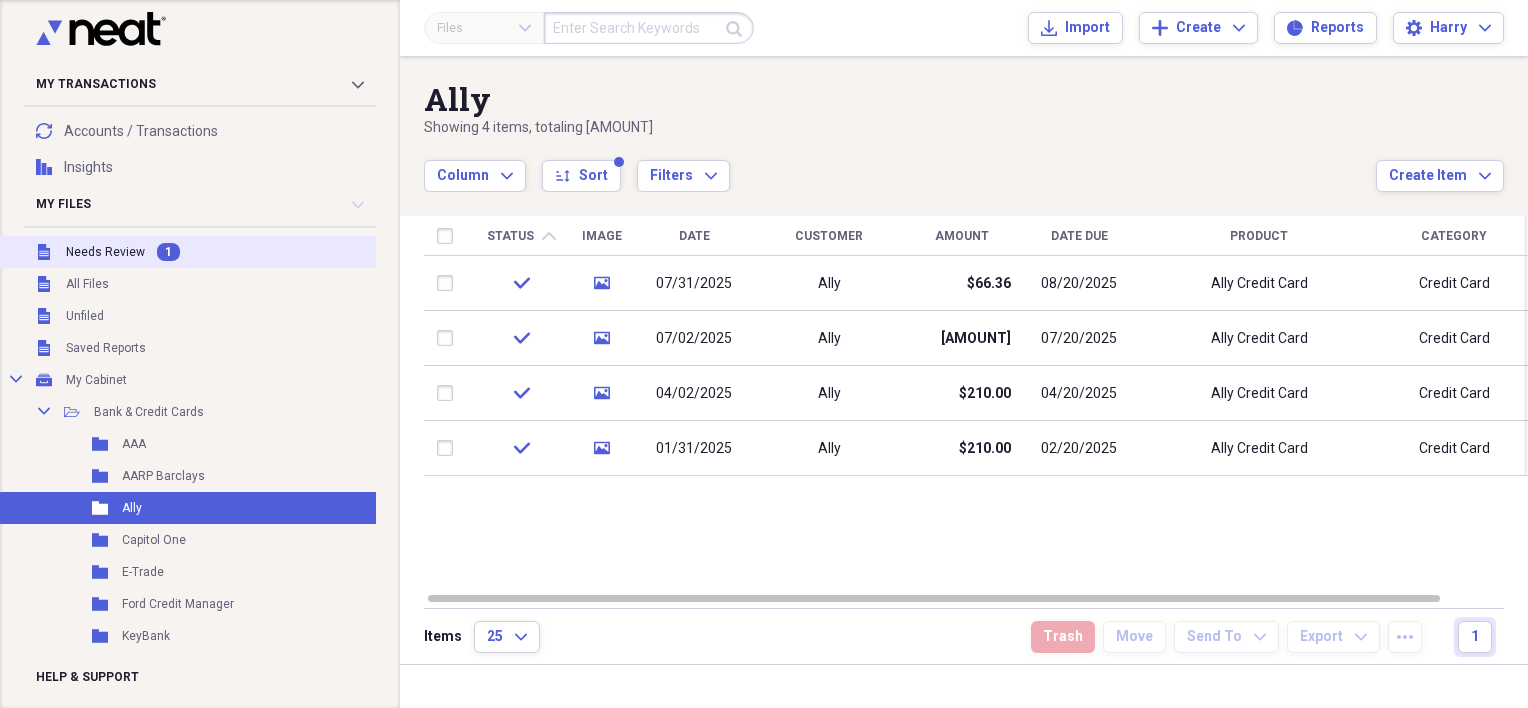 drag, startPoint x: 92, startPoint y: 248, endPoint x: 121, endPoint y: 247, distance: 29.017237 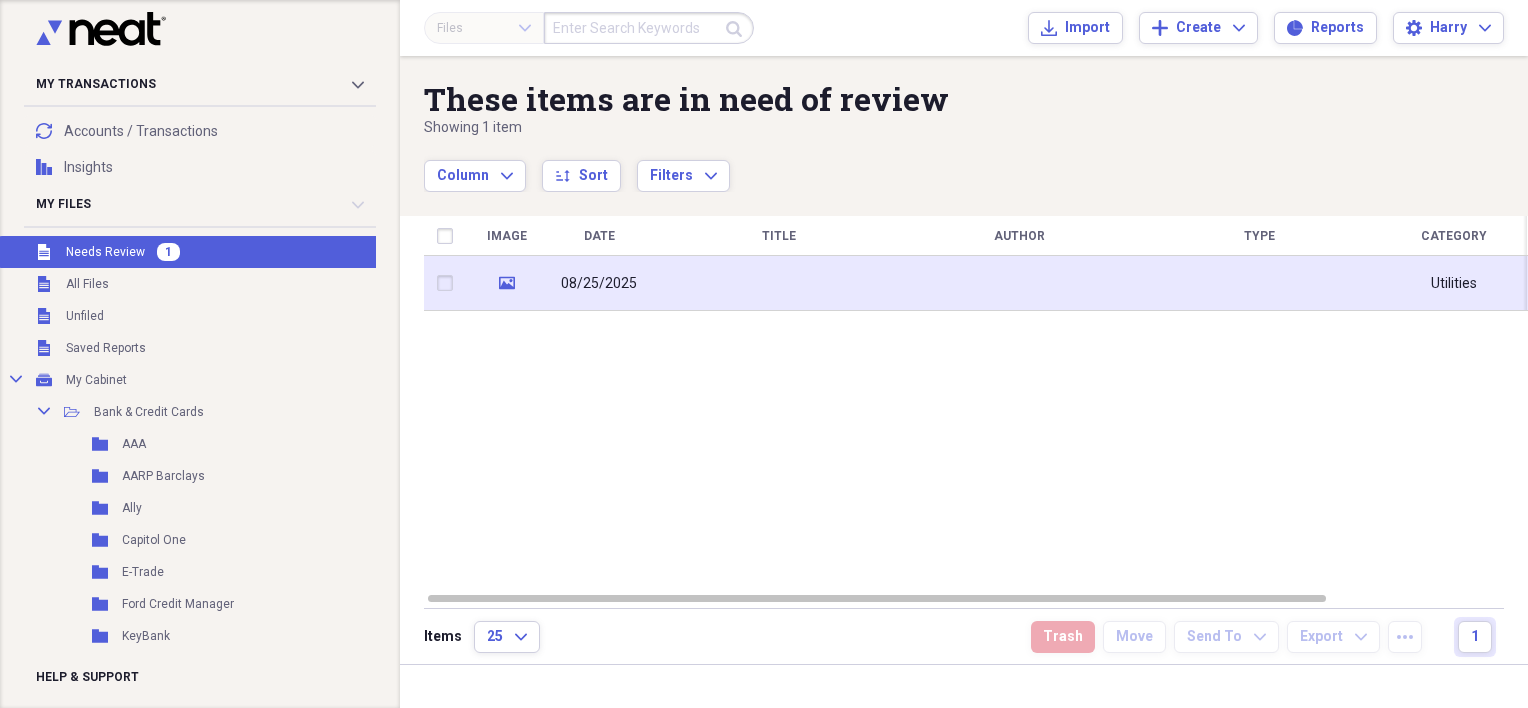 click at bounding box center (779, 283) 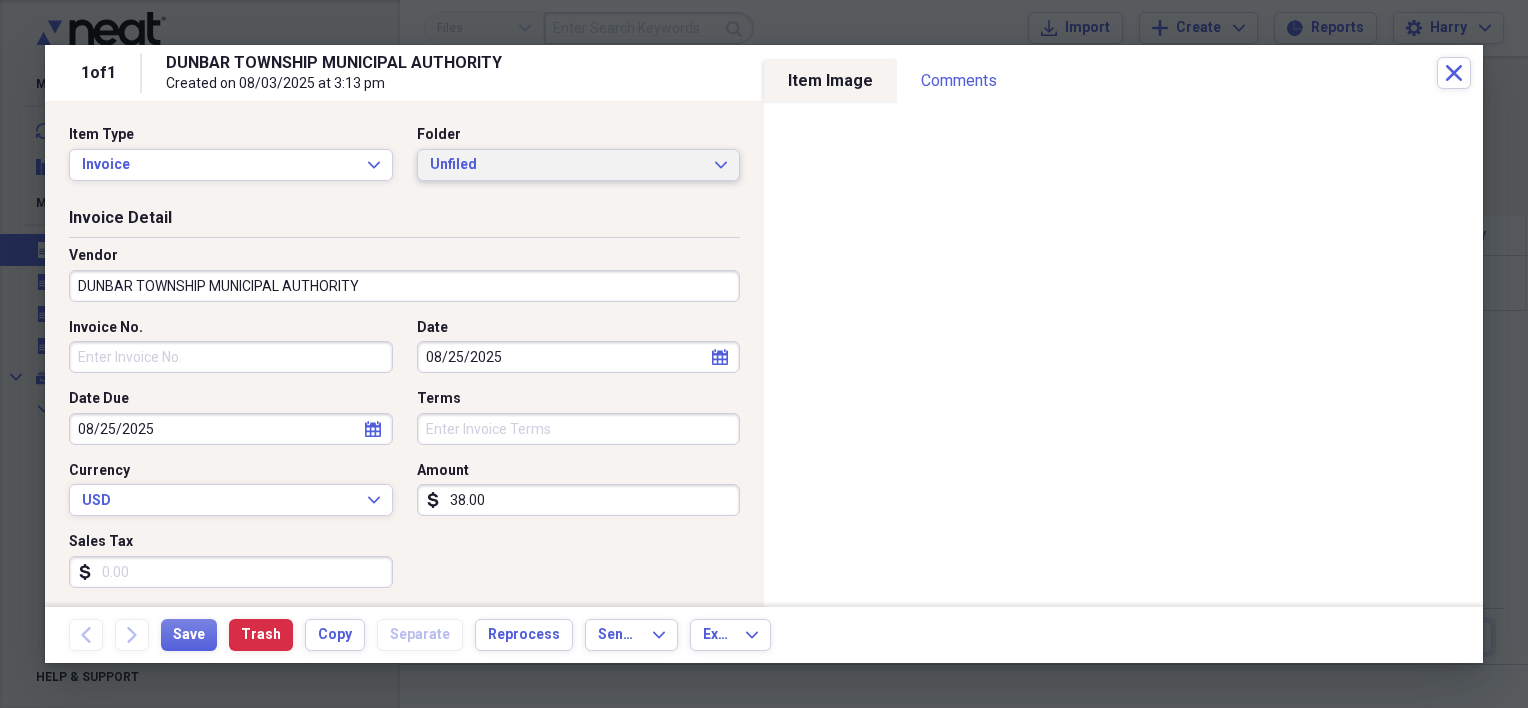 click on "Expand" 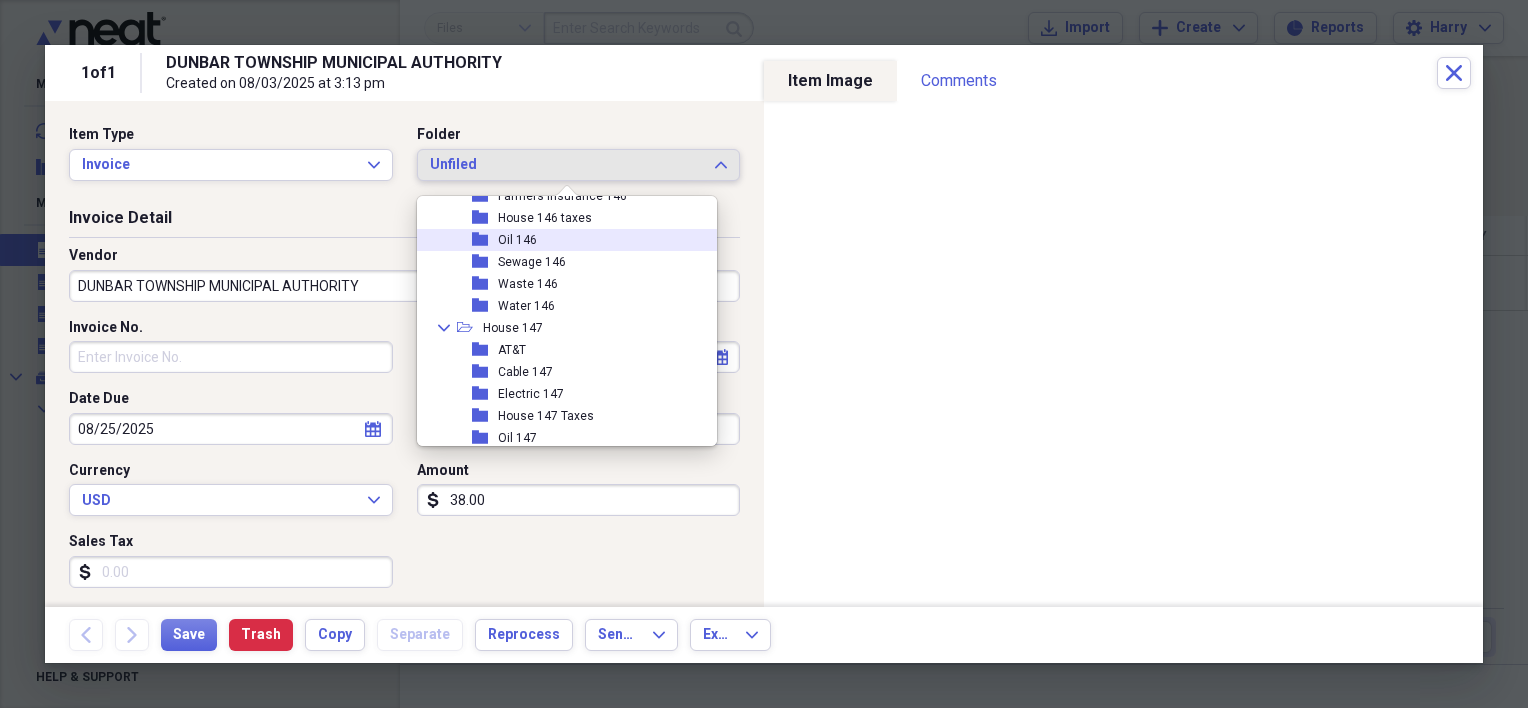scroll, scrollTop: 500, scrollLeft: 0, axis: vertical 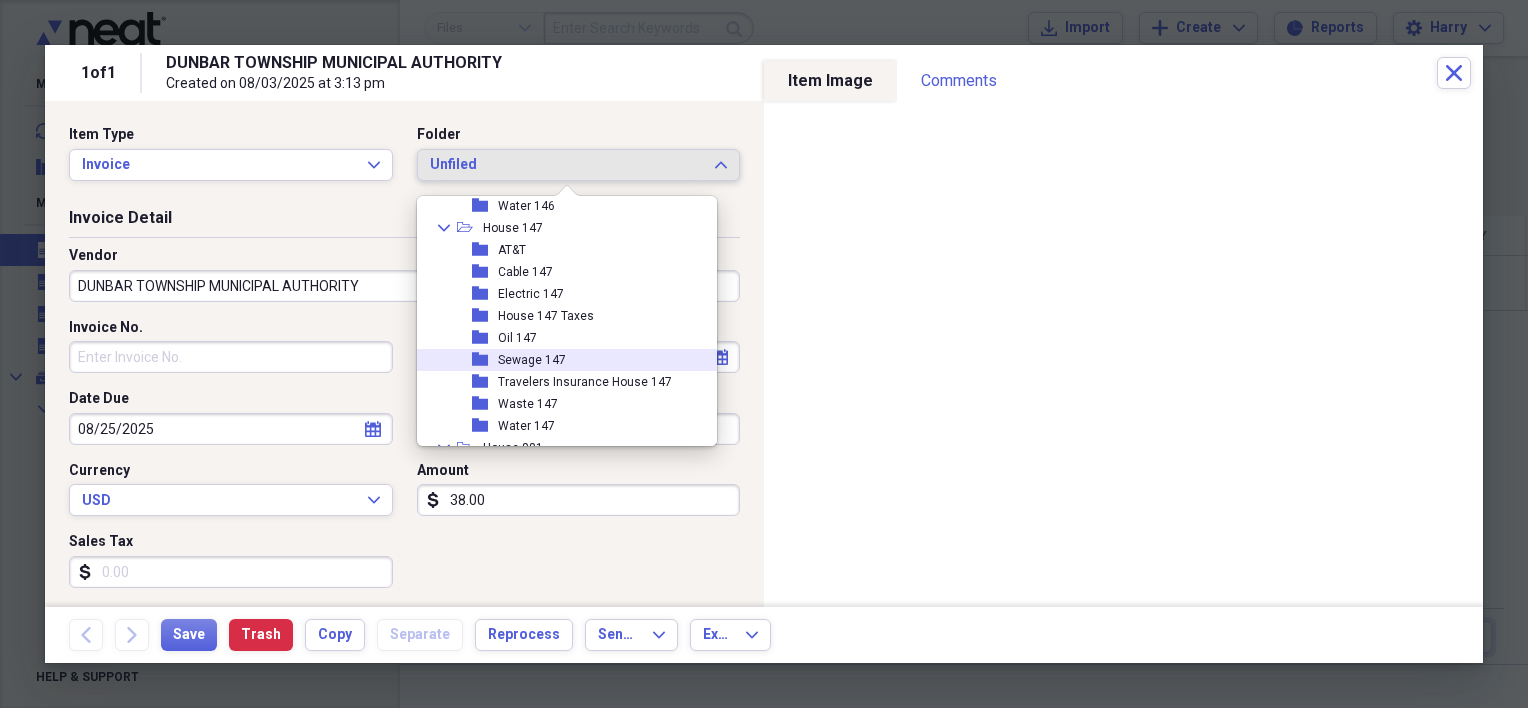 click on "folder" 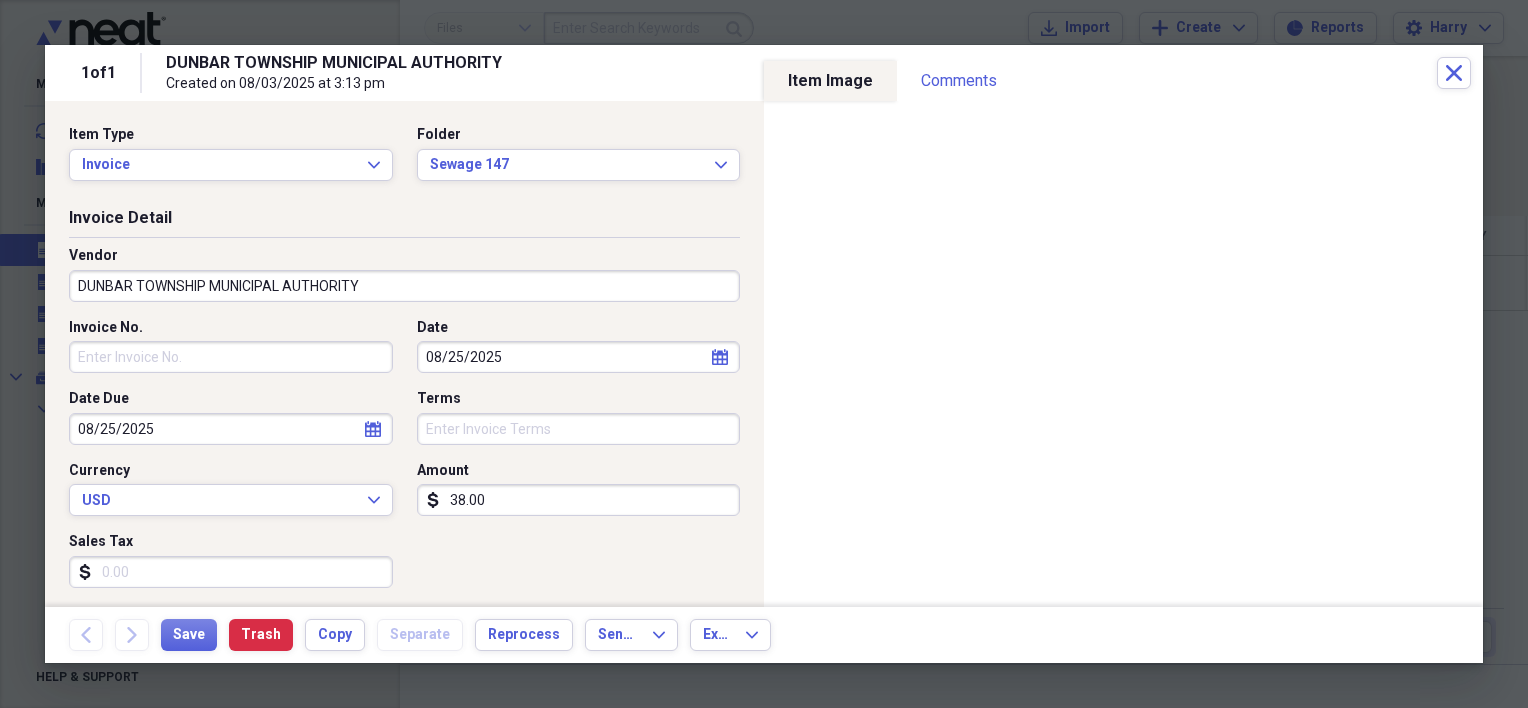 click 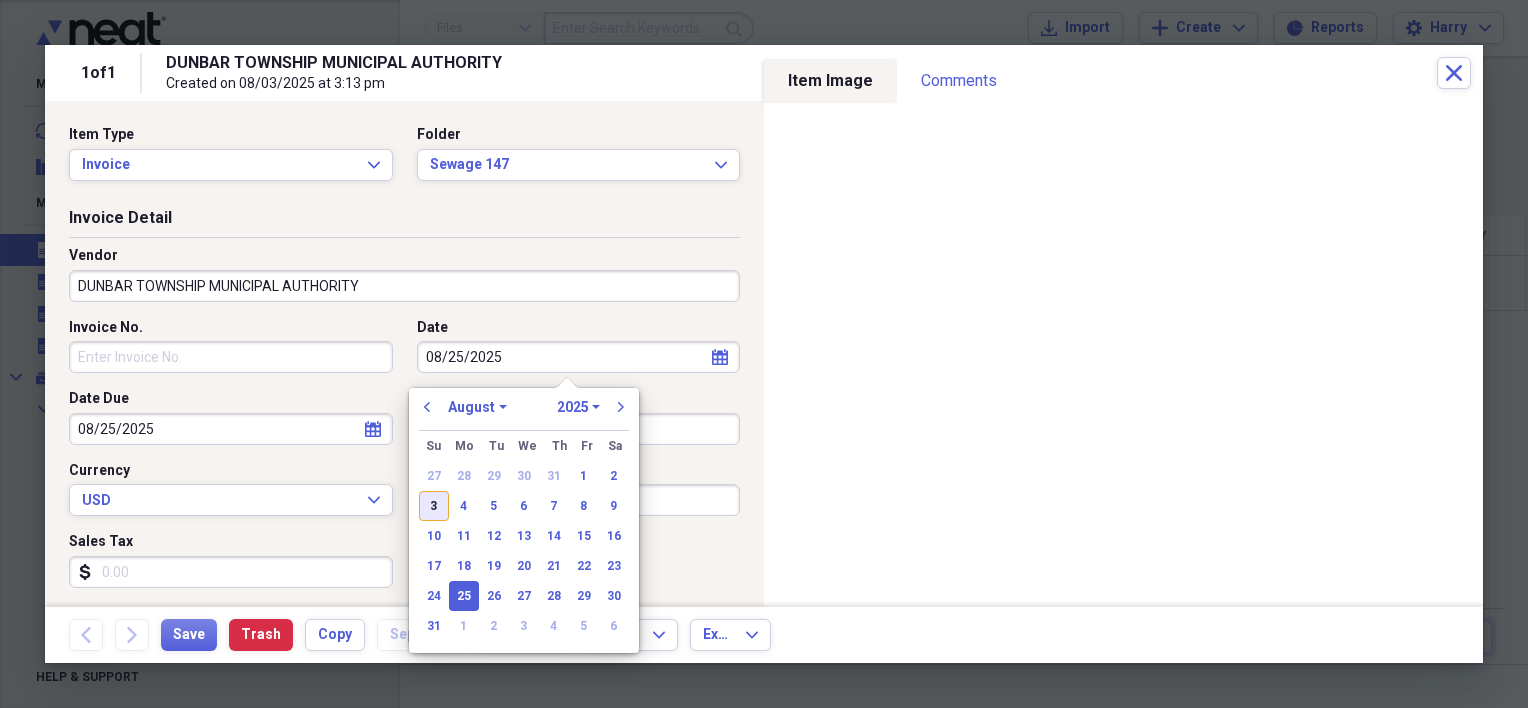 click on "3" at bounding box center (434, 506) 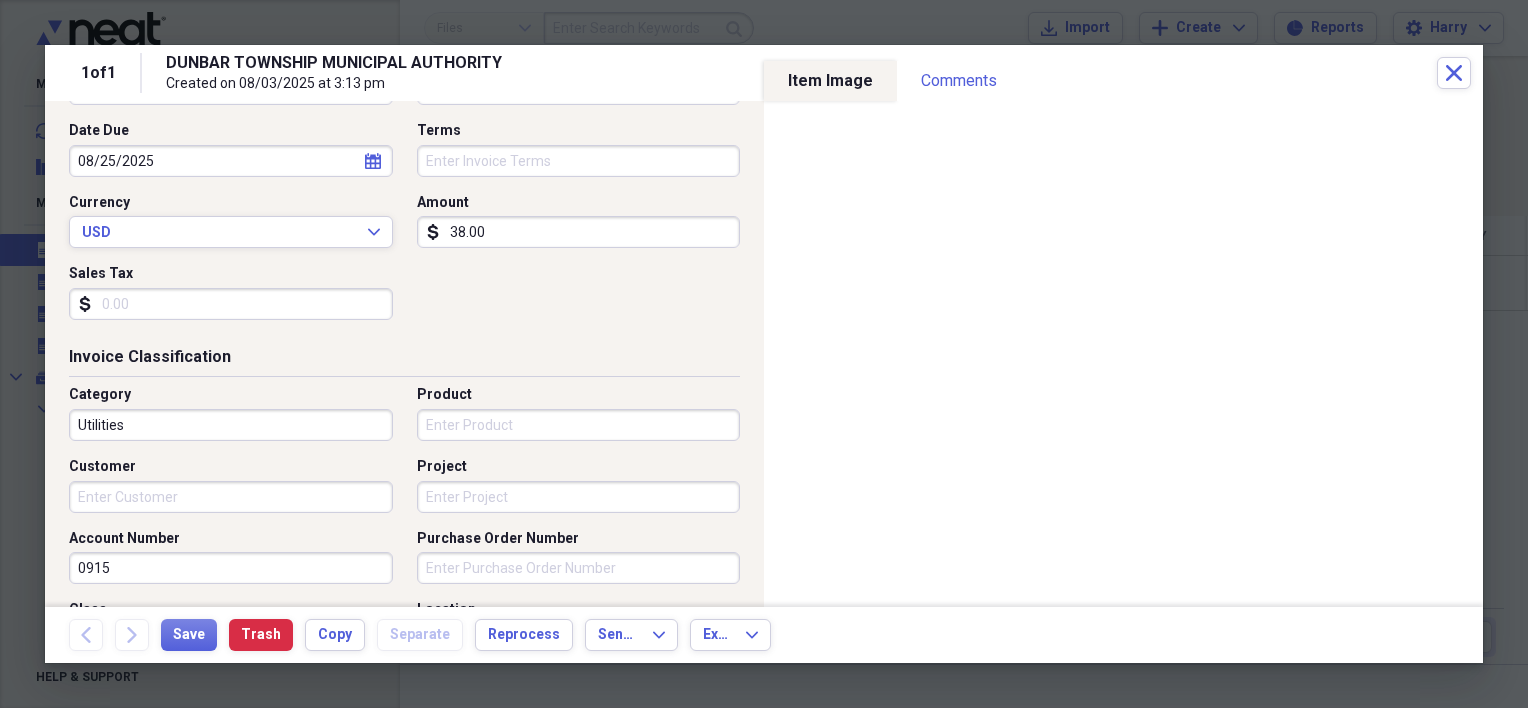 scroll, scrollTop: 300, scrollLeft: 0, axis: vertical 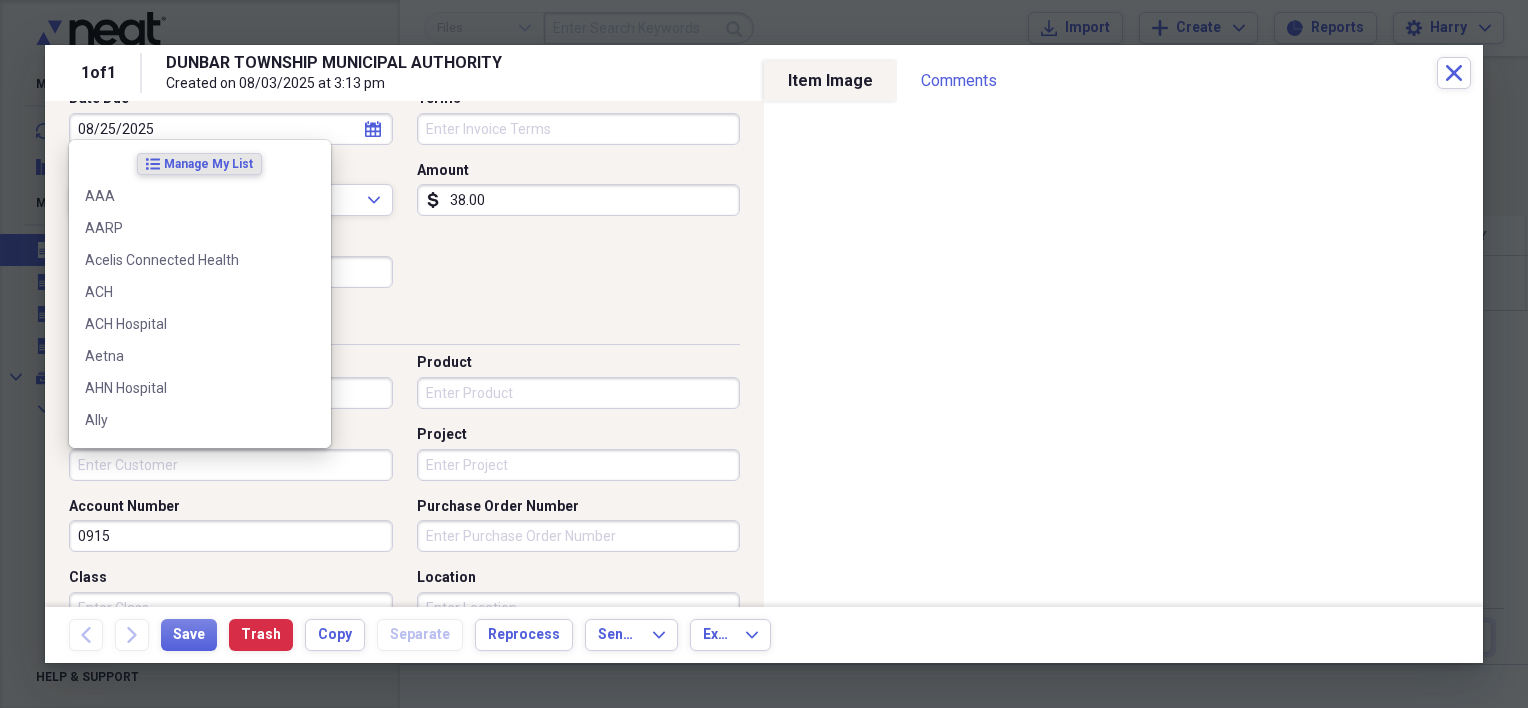 click on "Customer" at bounding box center [231, 465] 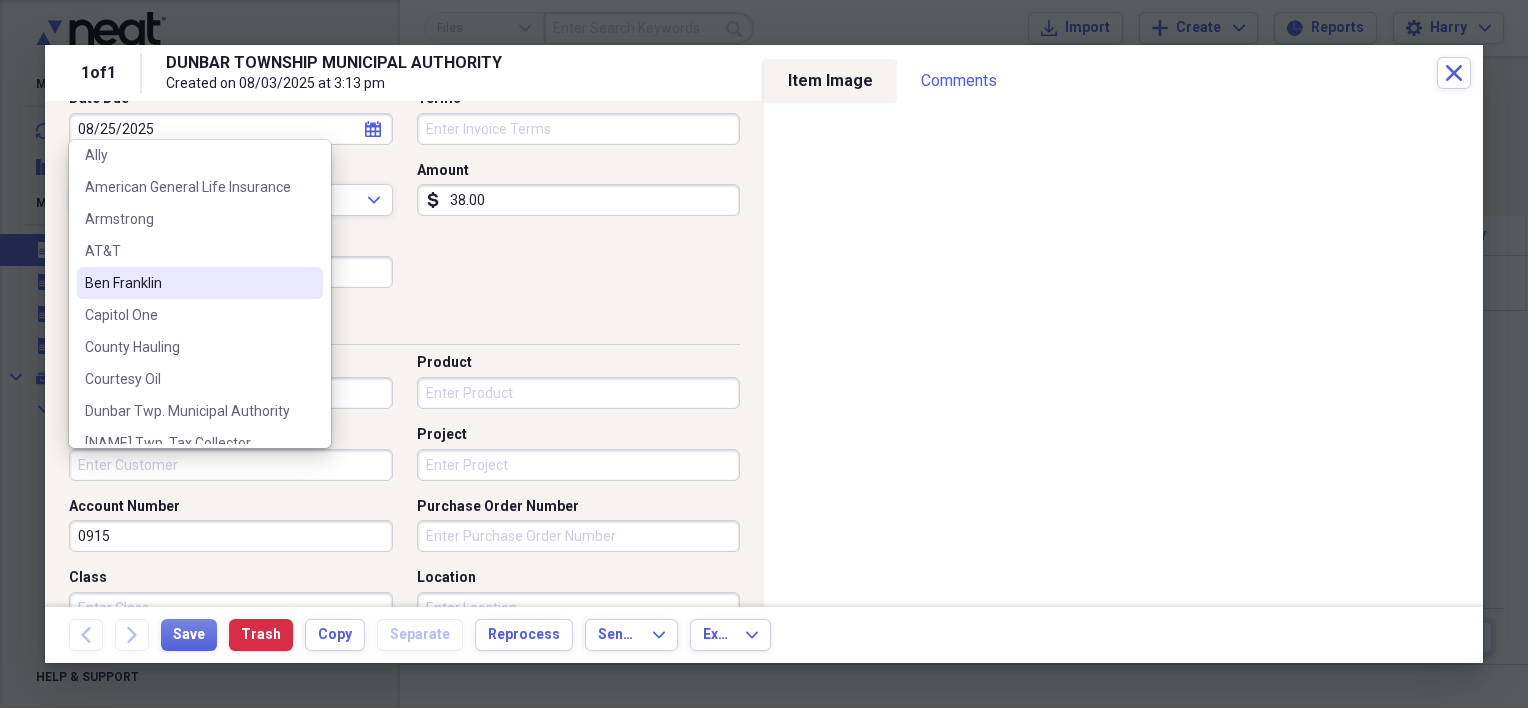 scroll, scrollTop: 300, scrollLeft: 0, axis: vertical 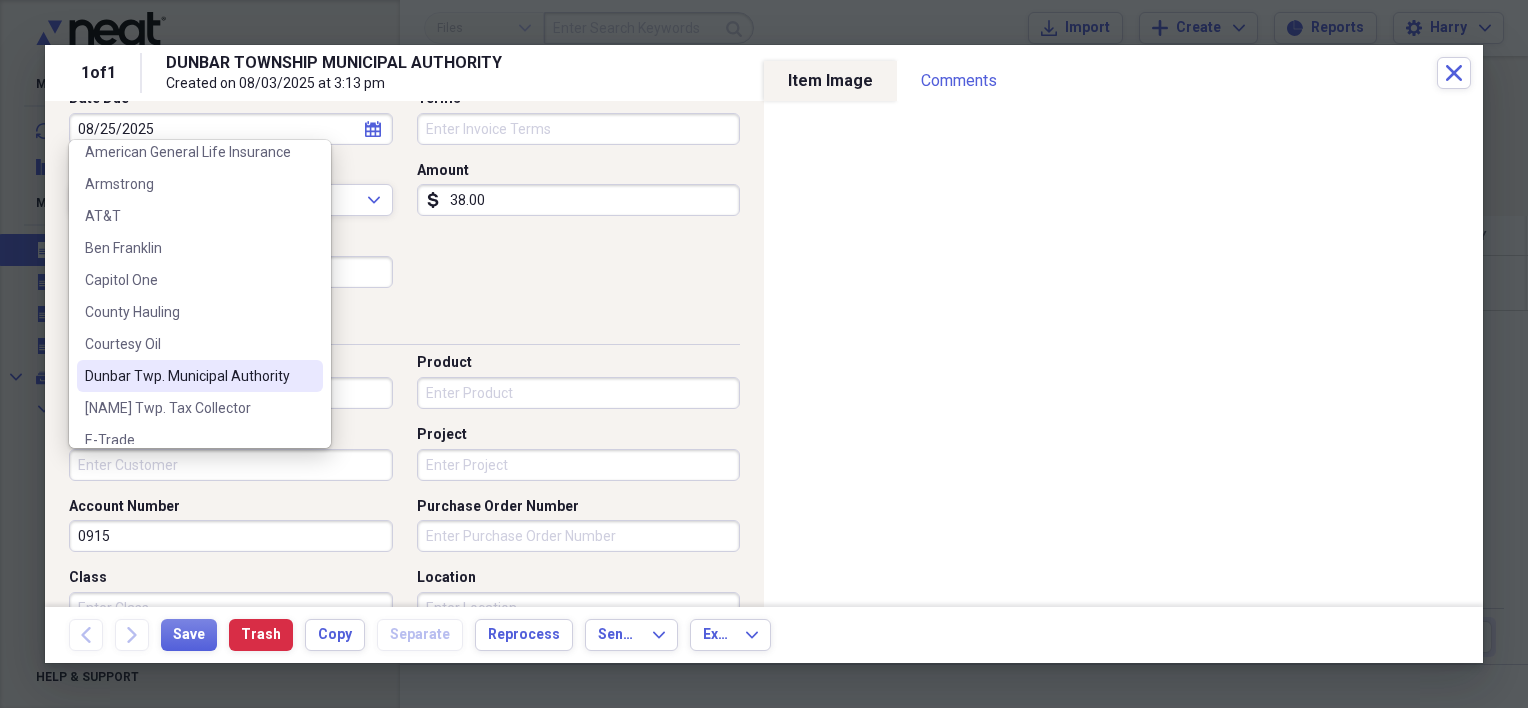 click on "Dunbar Twp. Municipal Authority" at bounding box center (188, 376) 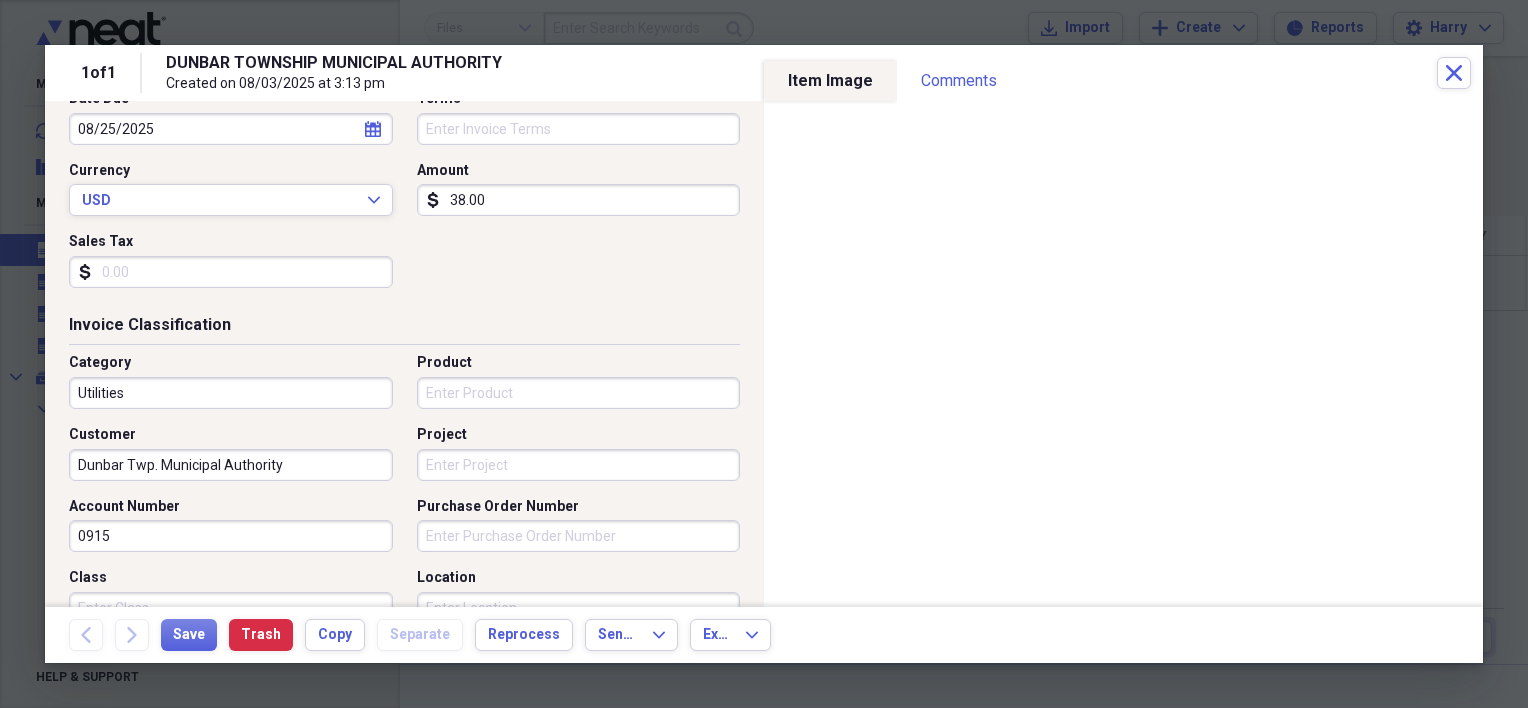 scroll, scrollTop: 400, scrollLeft: 0, axis: vertical 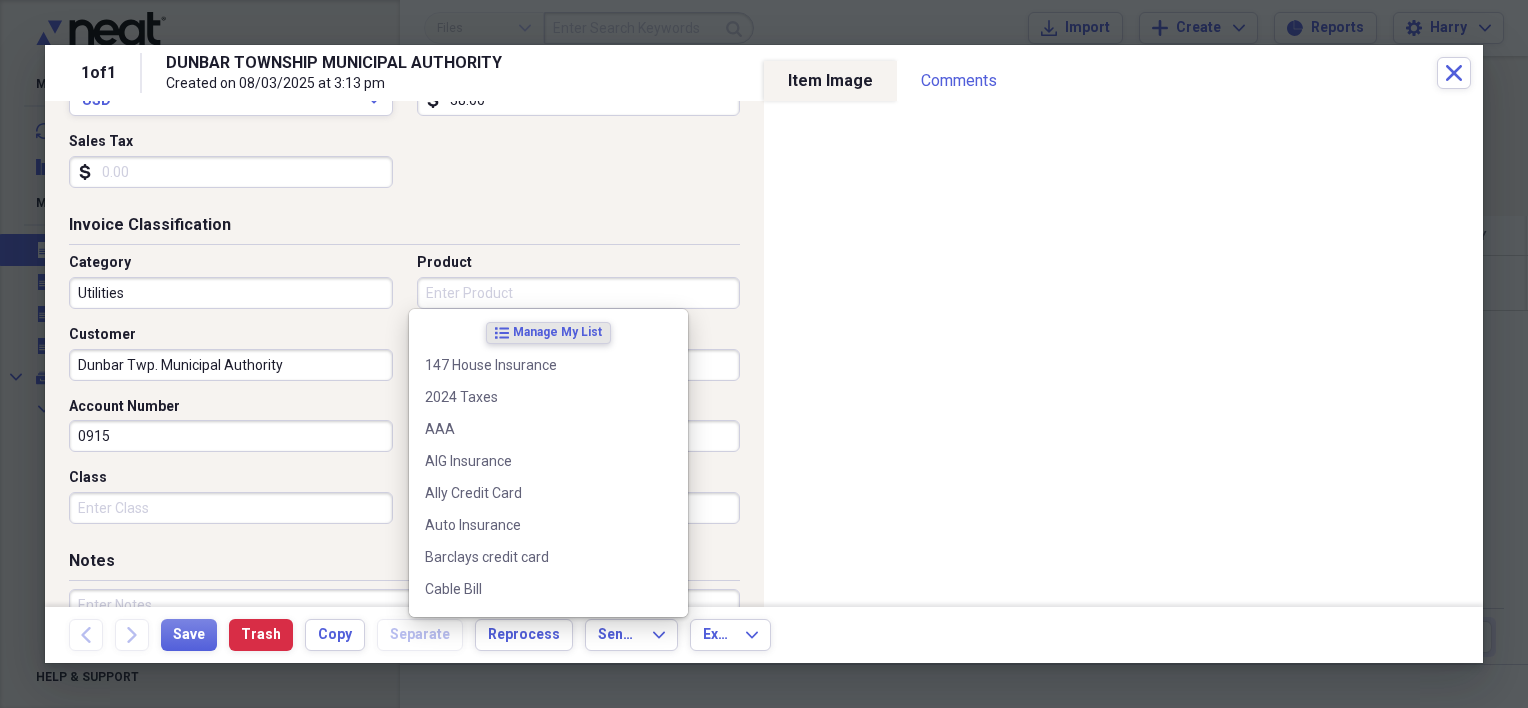 click on "Product" at bounding box center (579, 293) 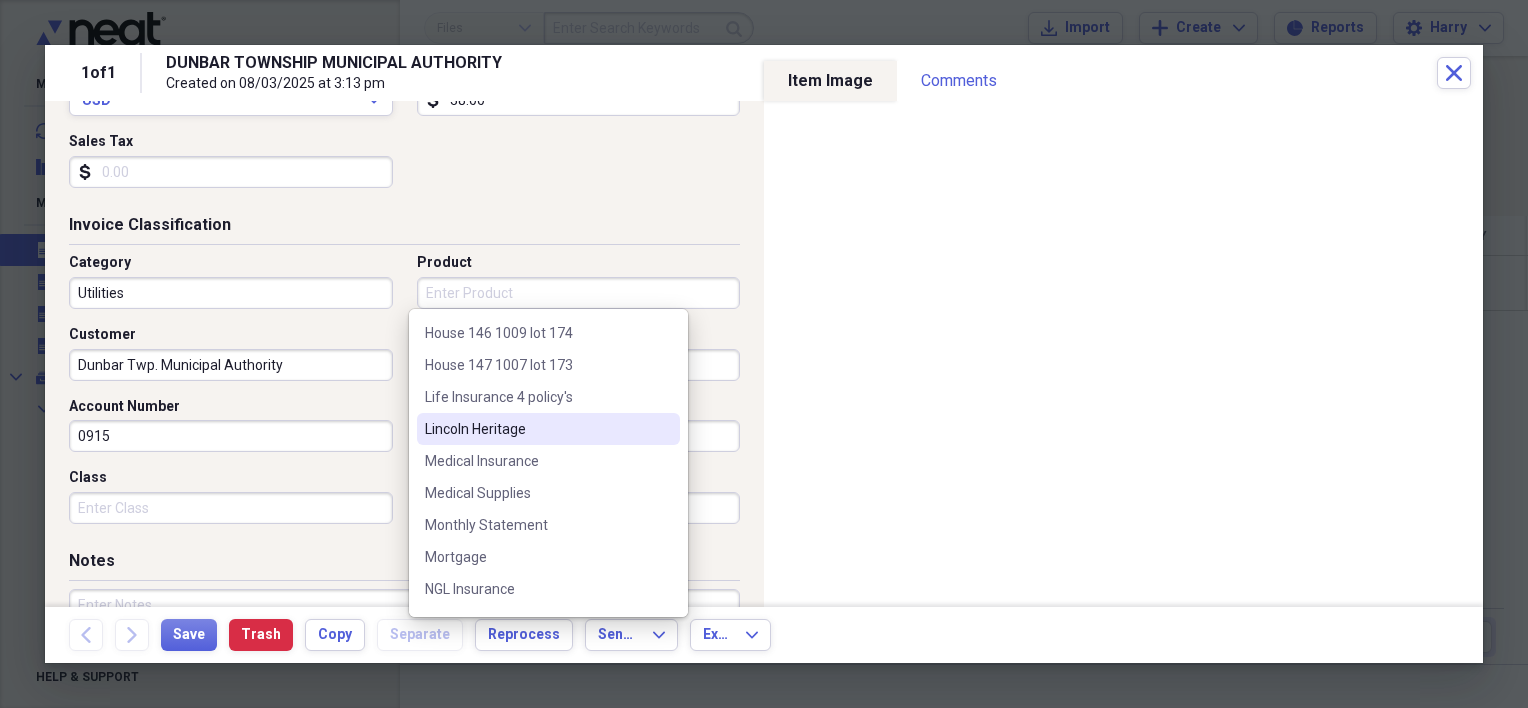scroll, scrollTop: 700, scrollLeft: 0, axis: vertical 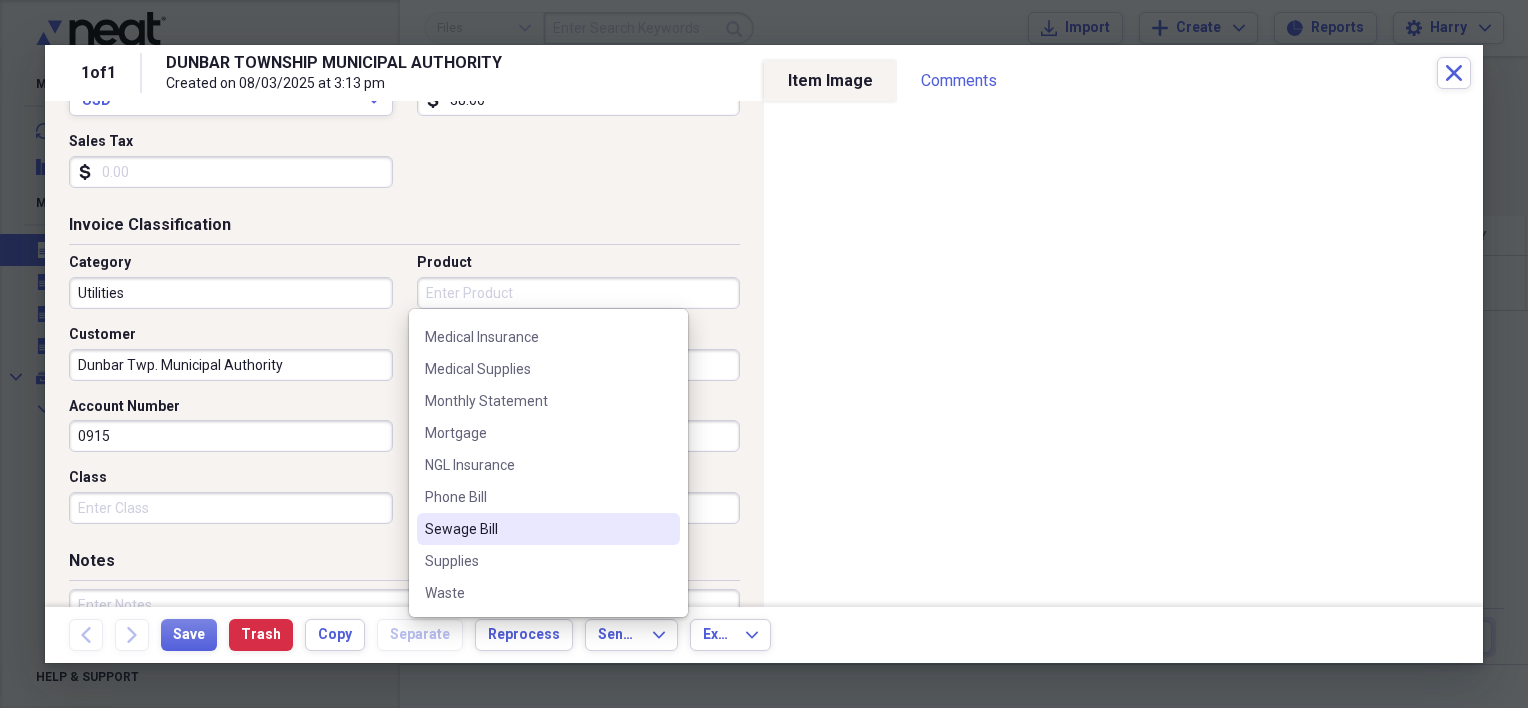 click on "Sewage Bill" at bounding box center [536, 529] 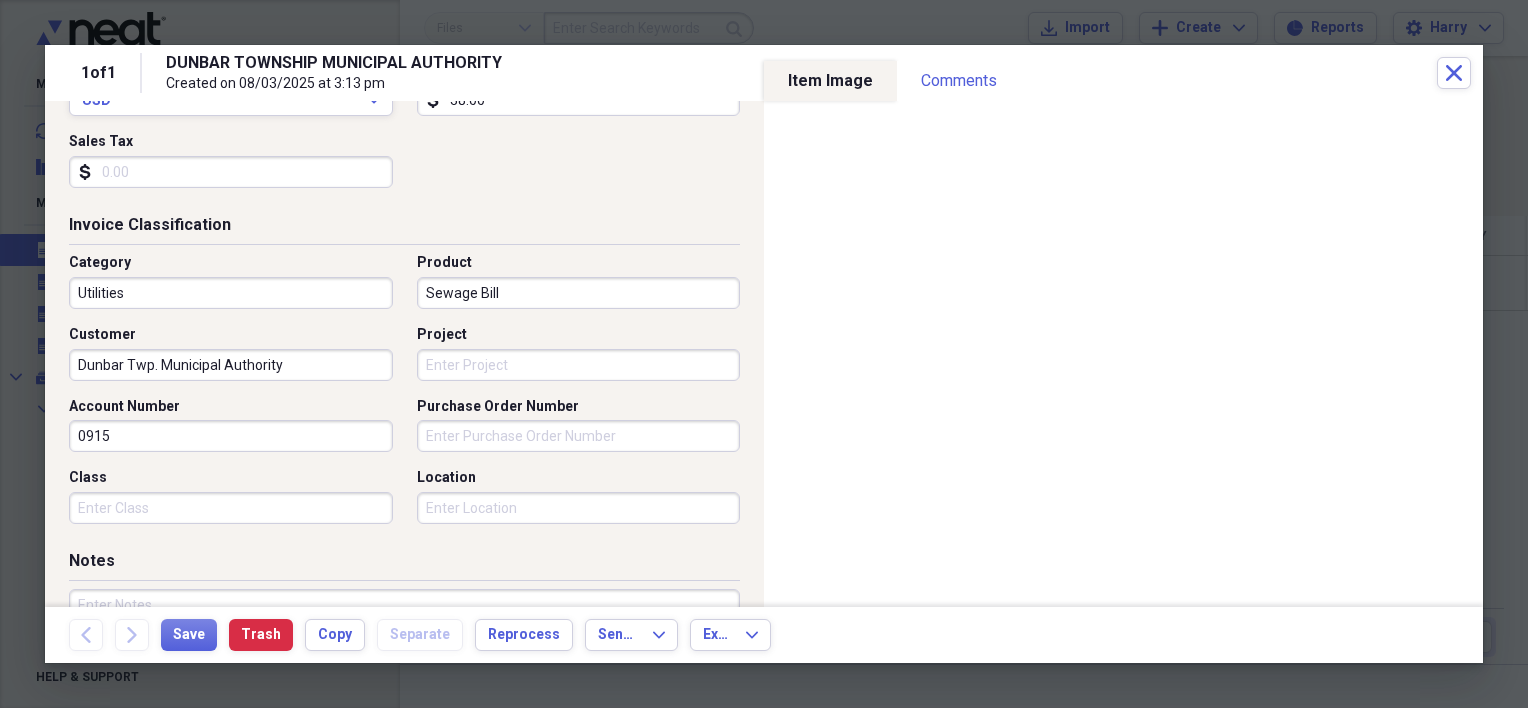 click on "Project" at bounding box center [579, 365] 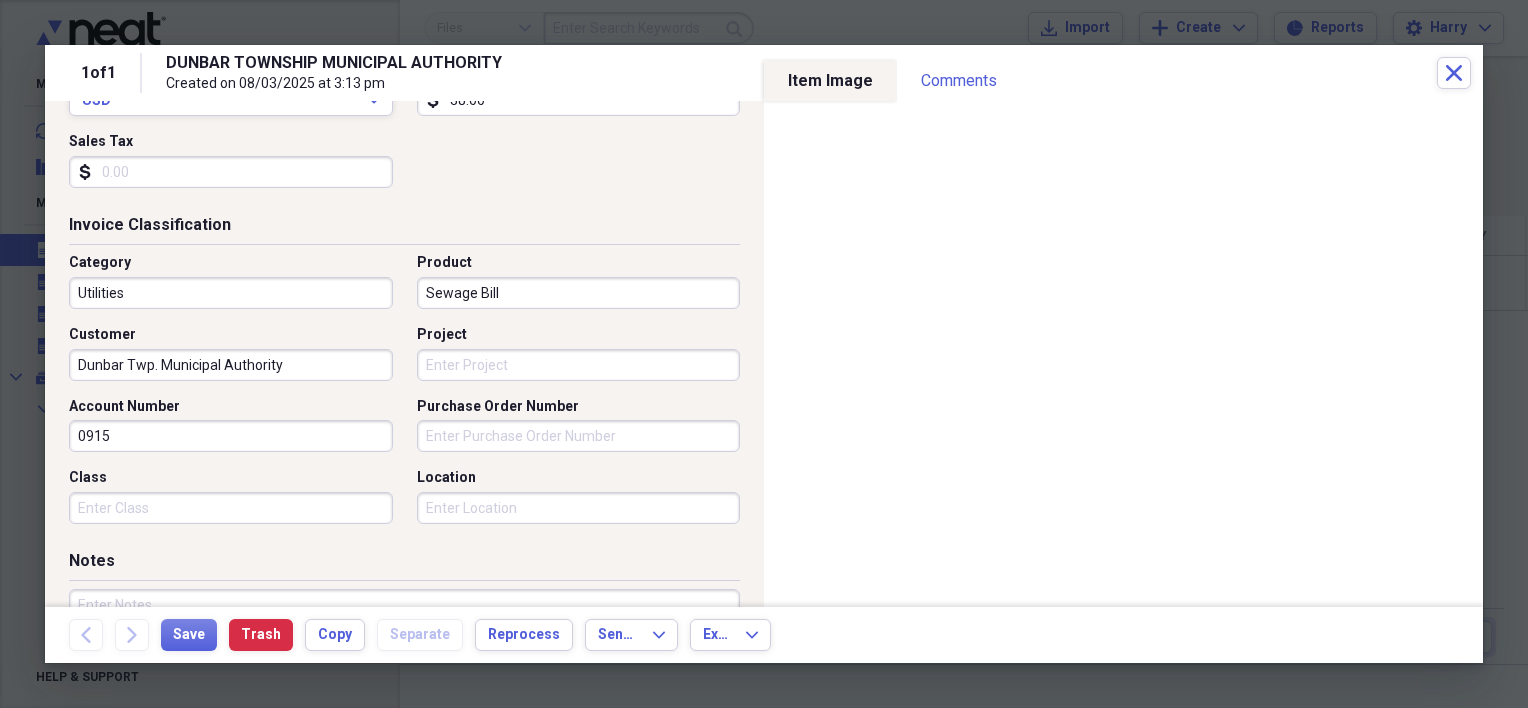 click on "Notes" at bounding box center [404, 565] 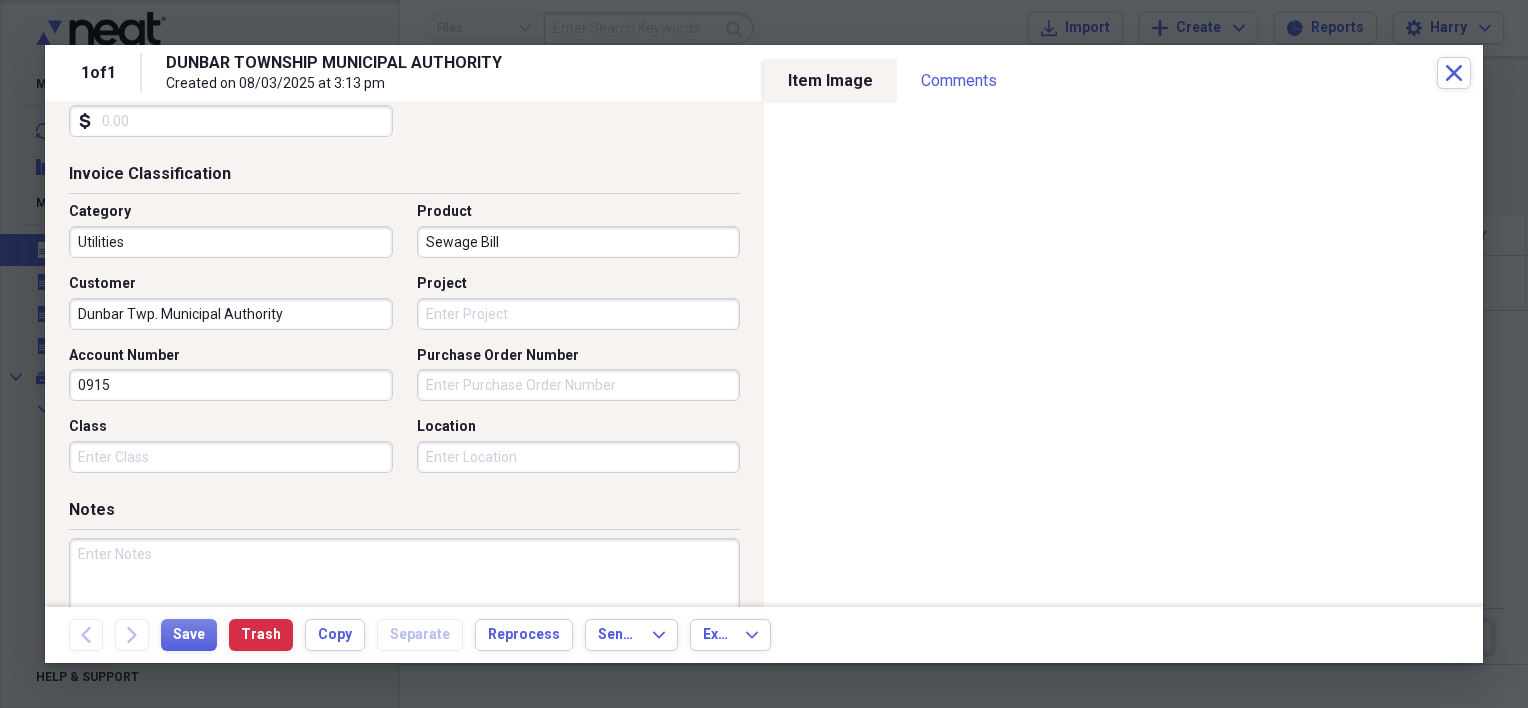 scroll, scrollTop: 600, scrollLeft: 0, axis: vertical 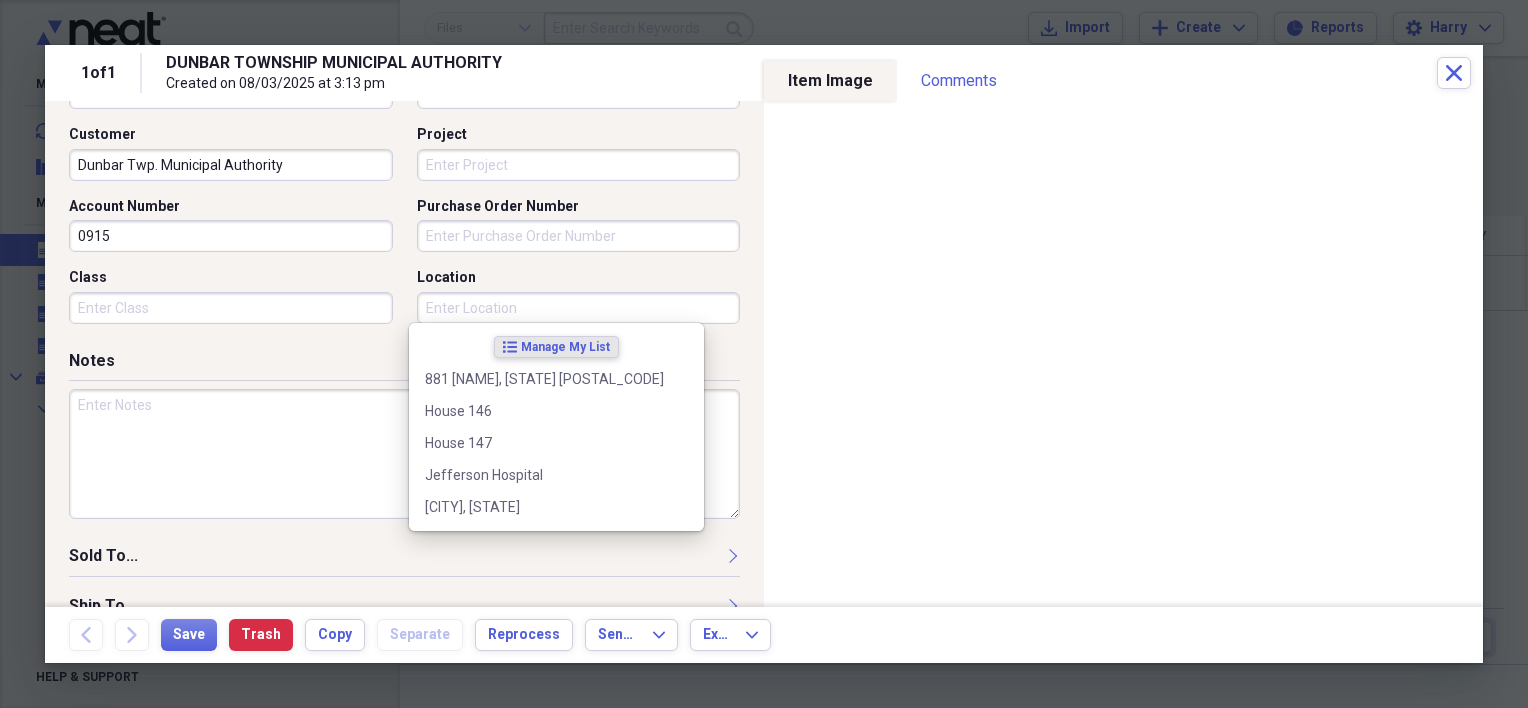 click on "Location" at bounding box center (579, 308) 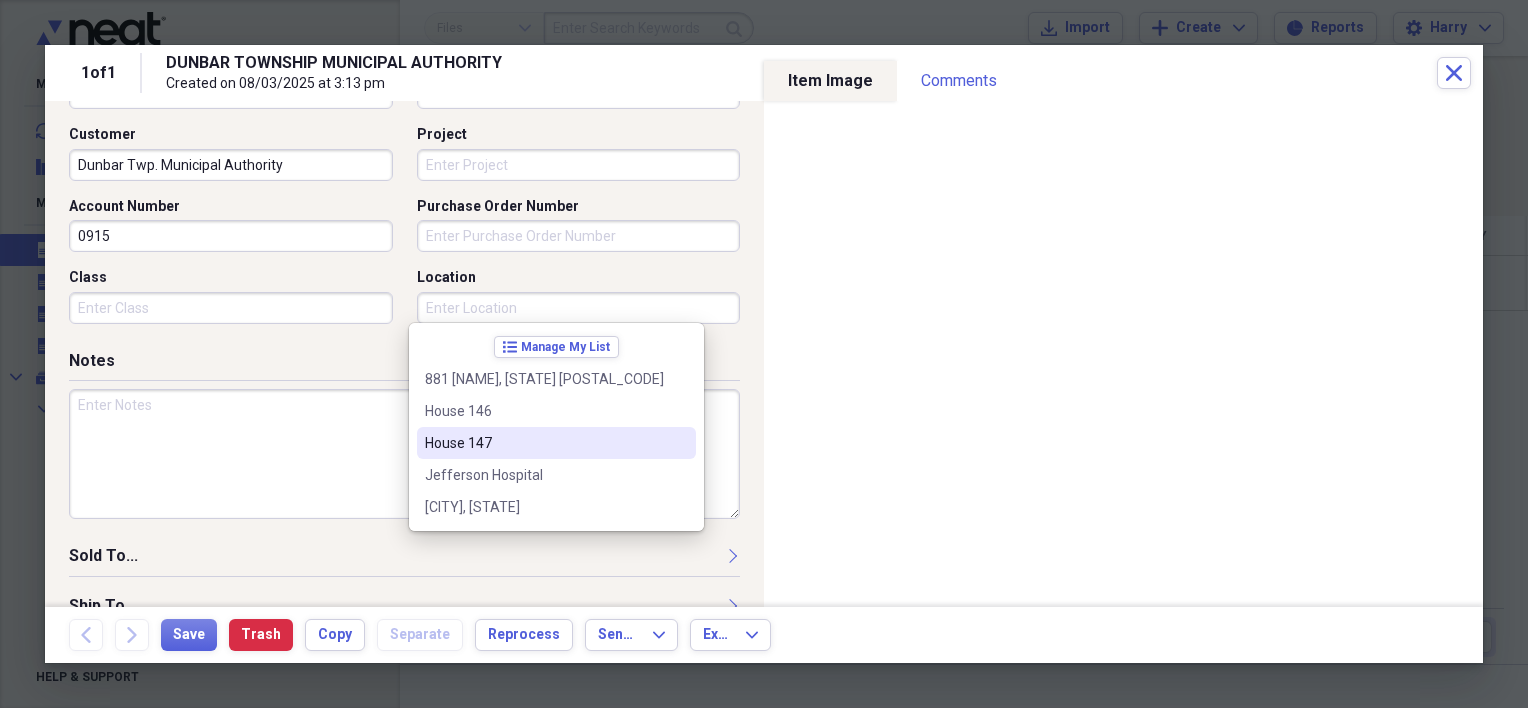 click on "House 147" at bounding box center (544, 443) 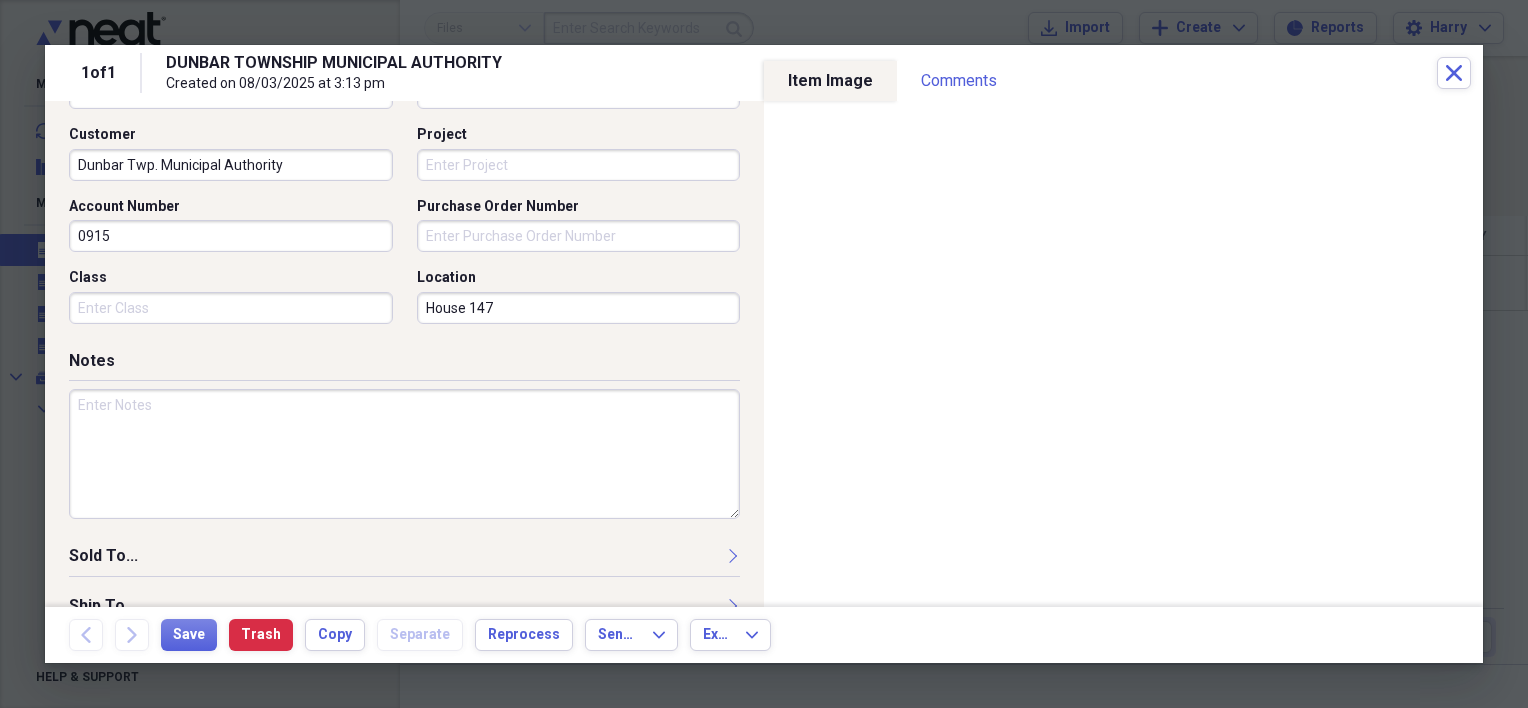 click at bounding box center (404, 454) 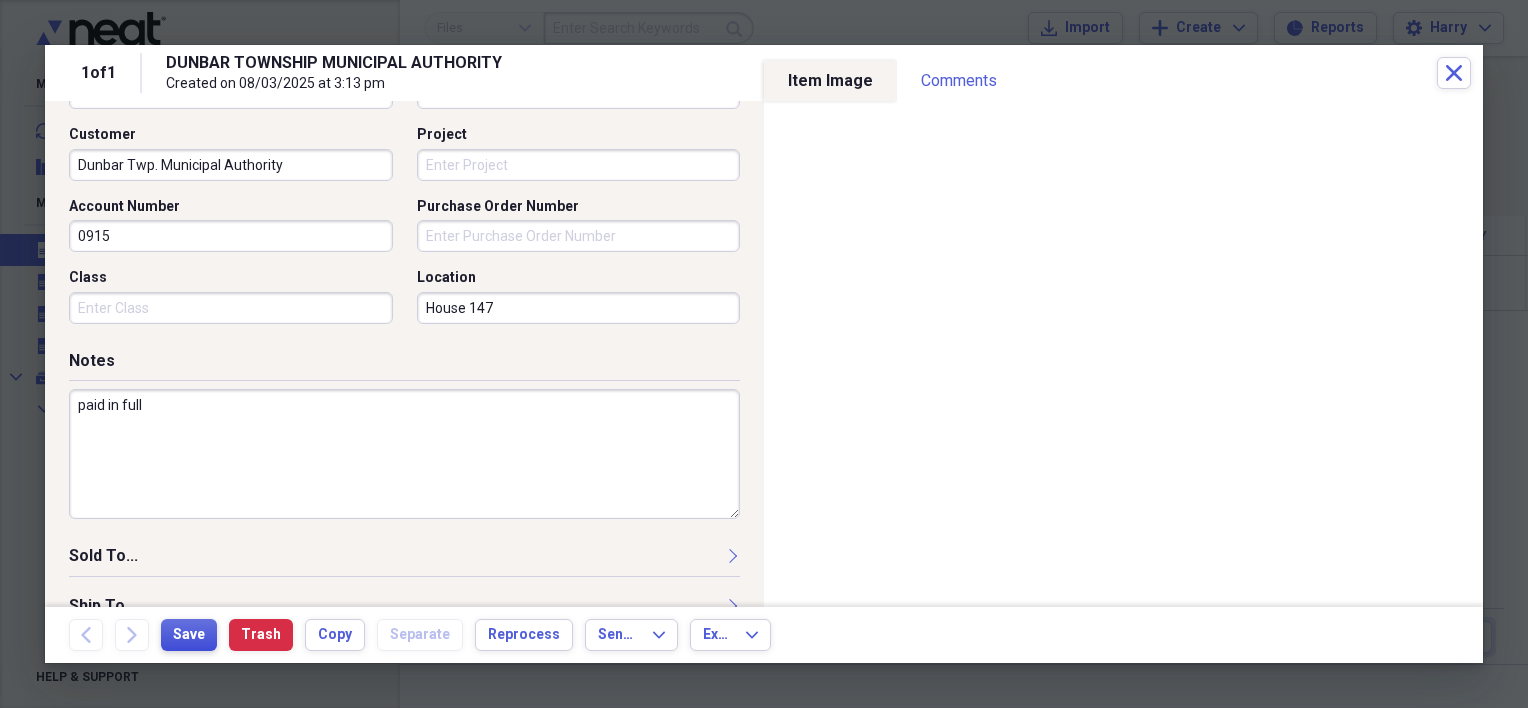 type on "paid in full" 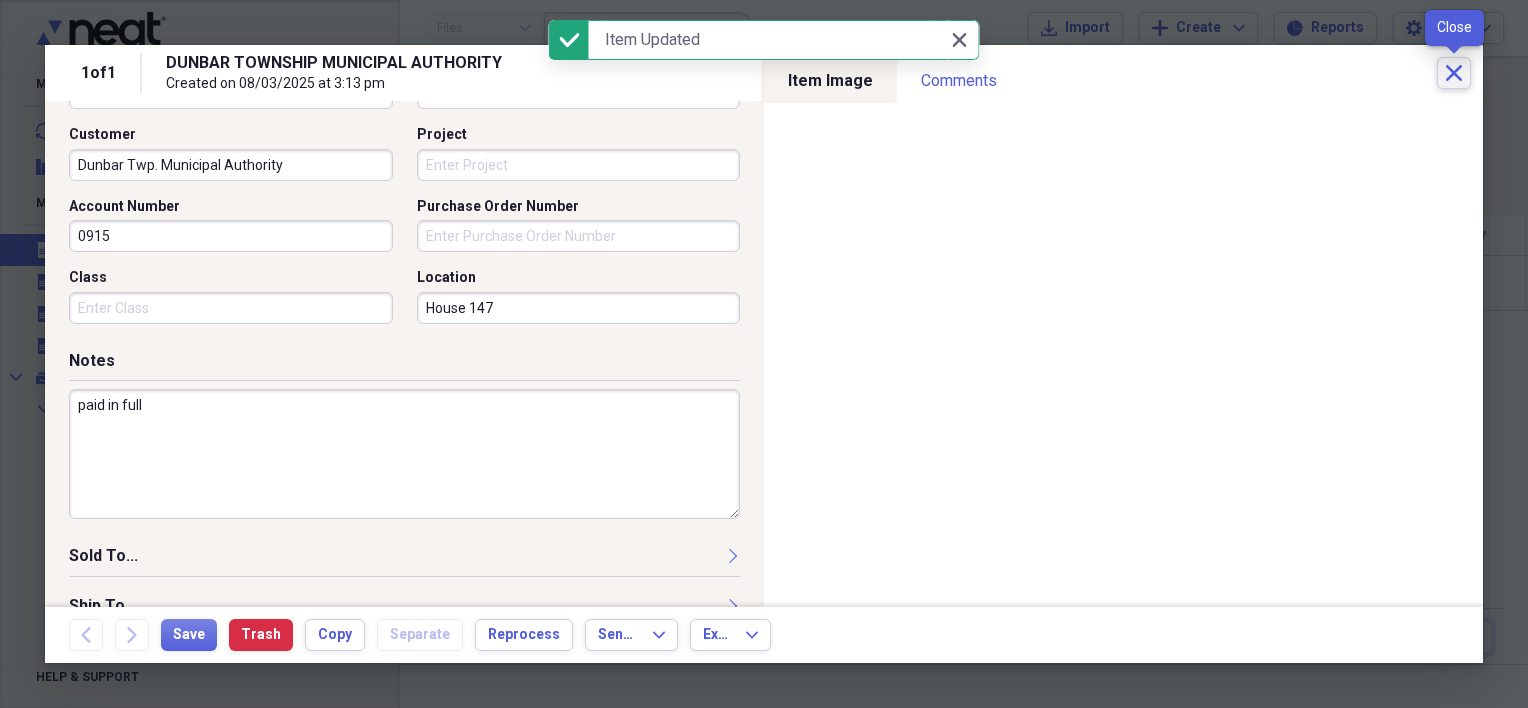click 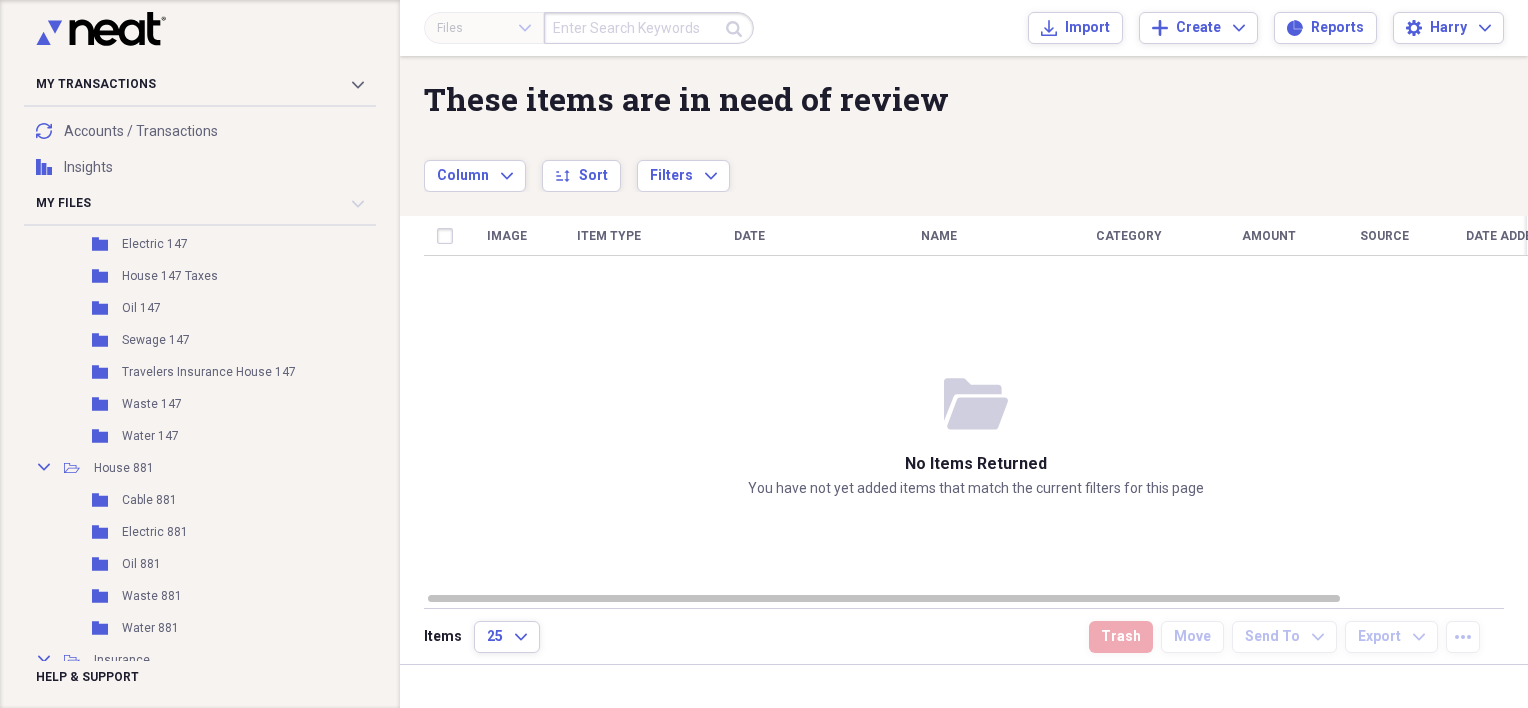 scroll, scrollTop: 900, scrollLeft: 0, axis: vertical 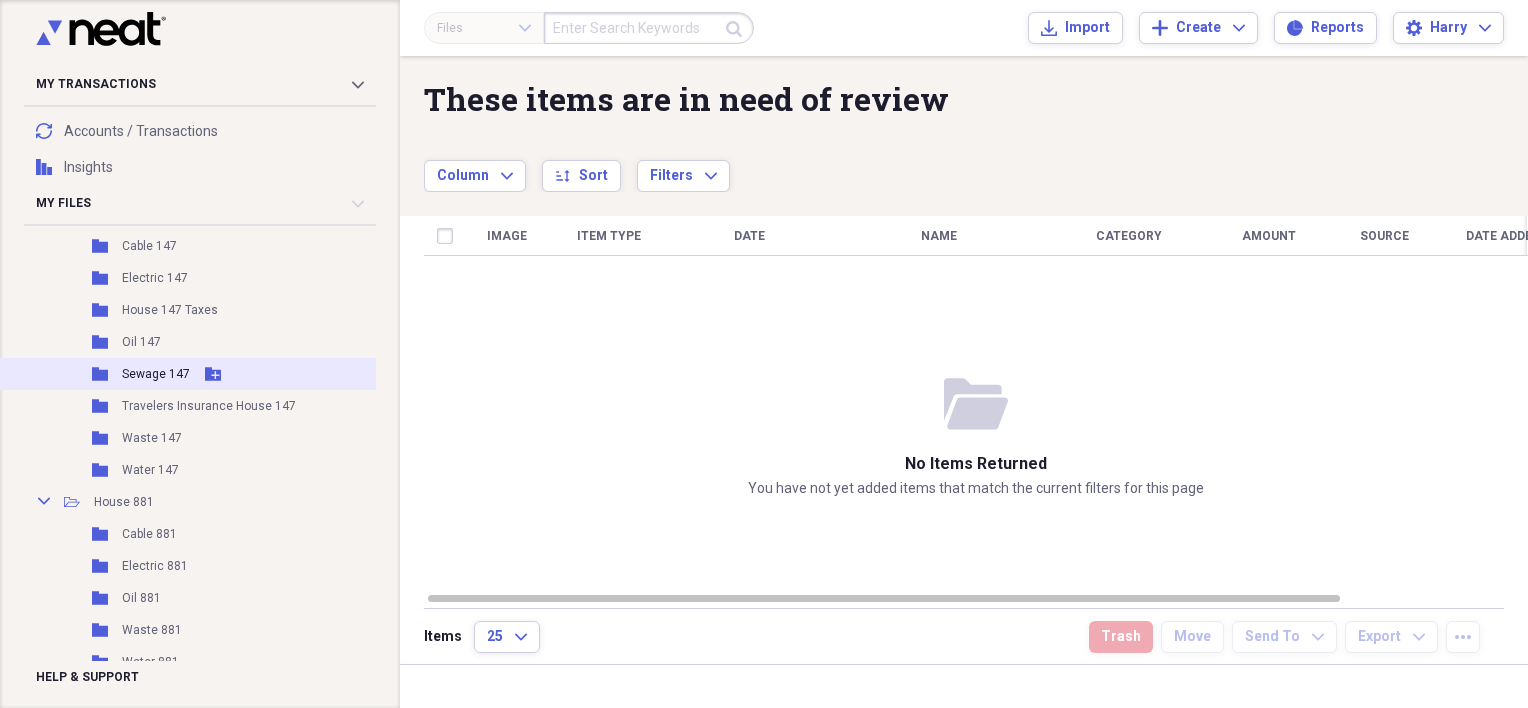 click 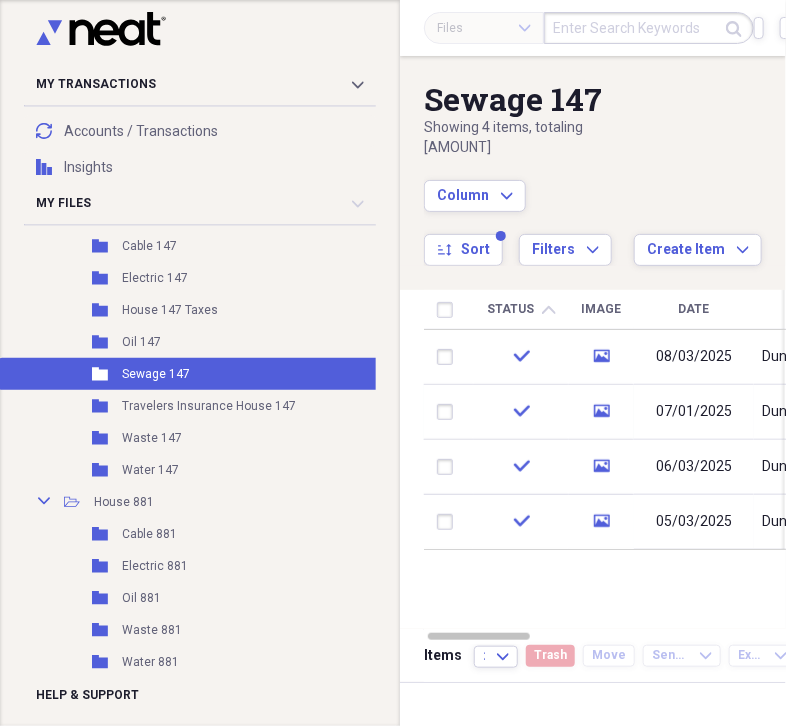 click on "Sewage 147 Showing 4 items , totaling [AMOUNT] Column Expand sort Sort Filters Expand Create Item Expand" at bounding box center (593, 161) 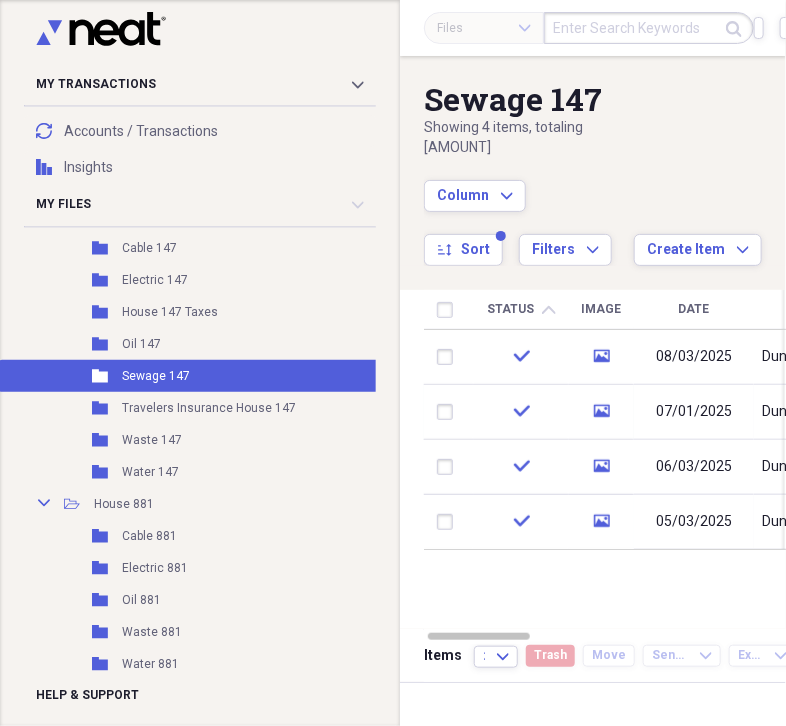 click on "Sewage 147 Showing 4 items , totaling [AMOUNT] Column Expand sort Sort Filters Expand Create Item Expand" at bounding box center (593, 161) 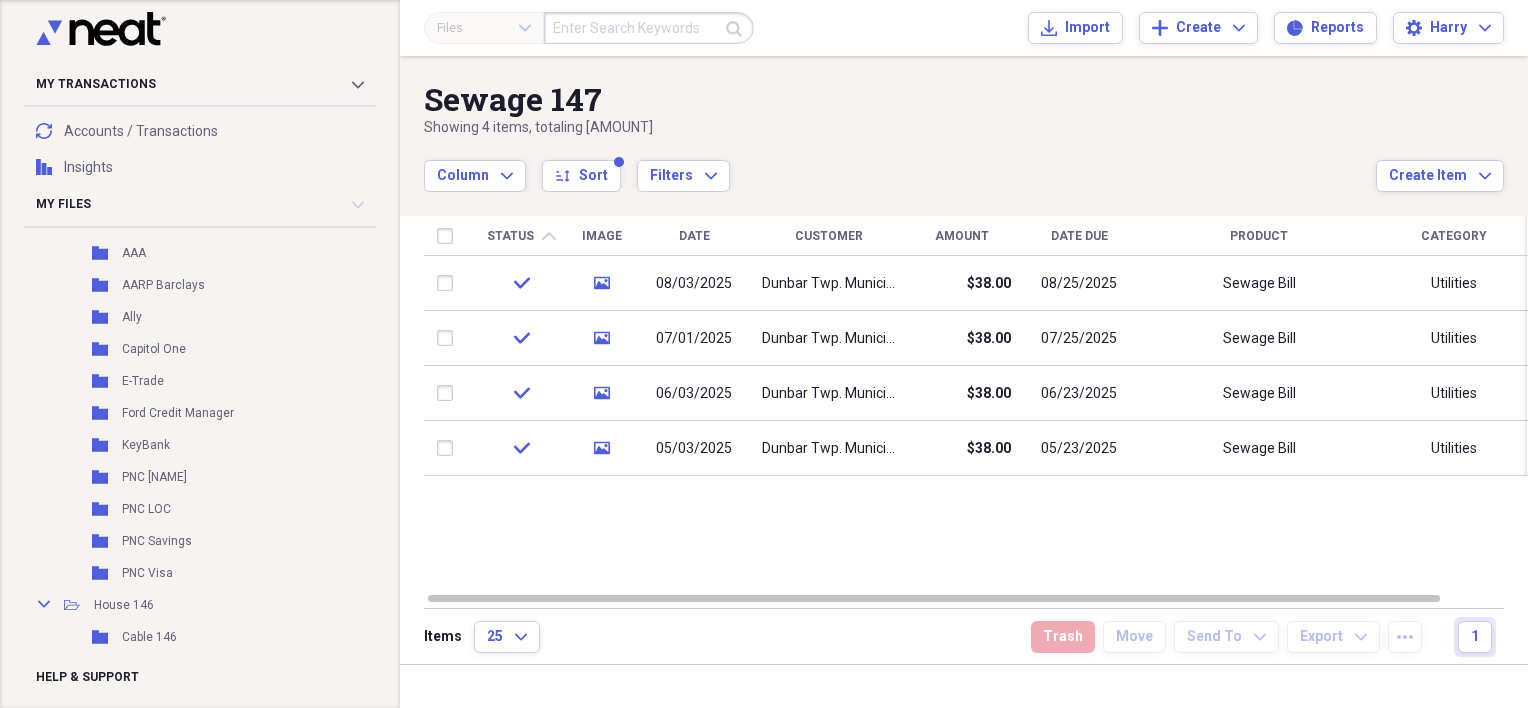 scroll, scrollTop: 0, scrollLeft: 0, axis: both 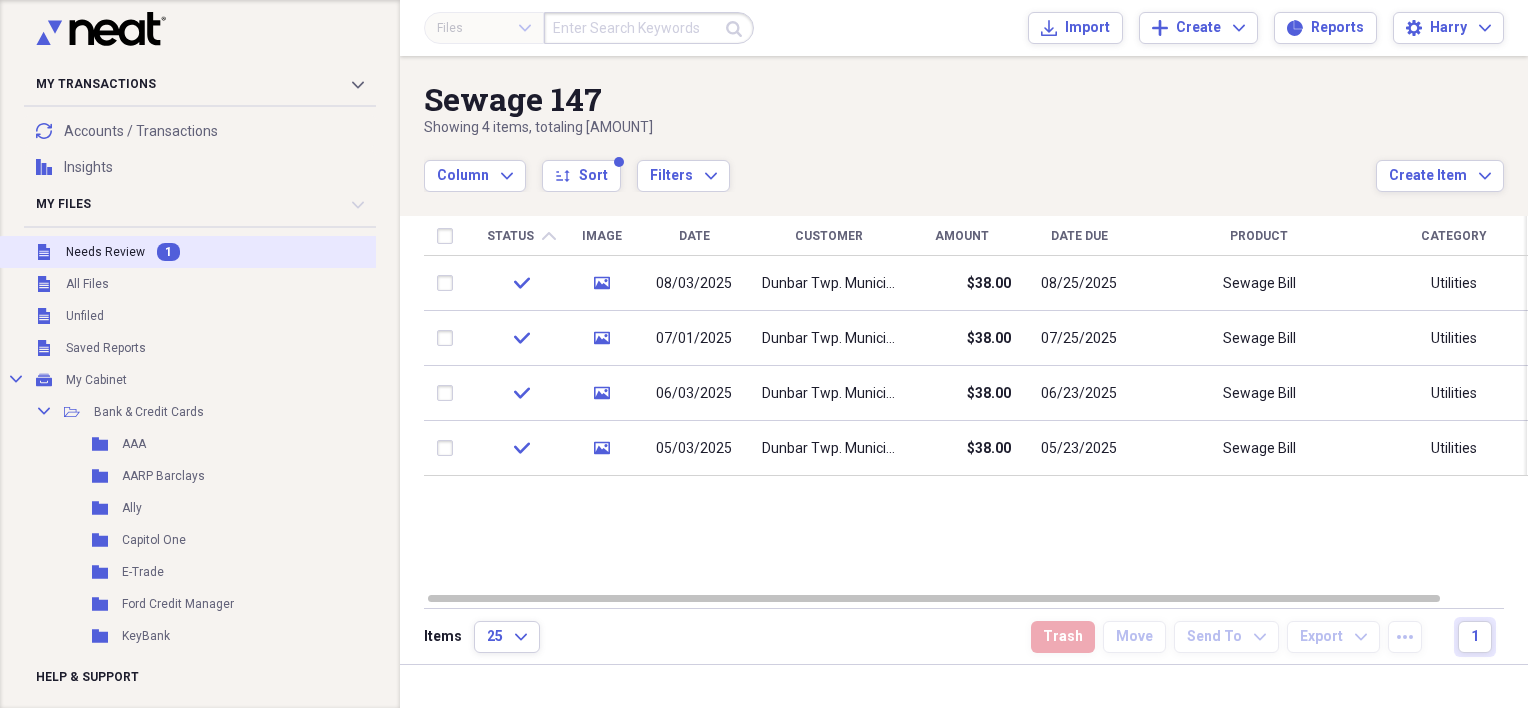 click on "Needs Review" at bounding box center [105, 252] 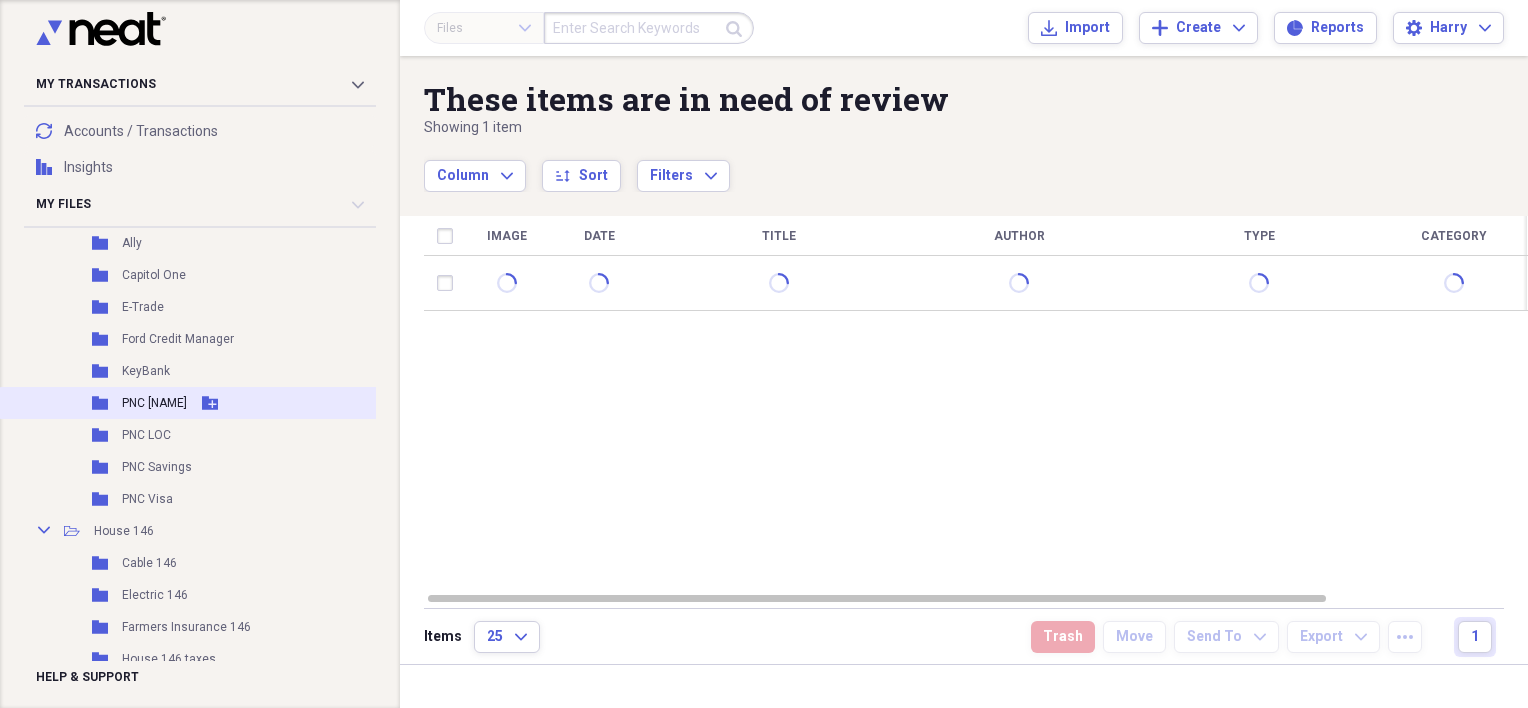scroll, scrollTop: 300, scrollLeft: 0, axis: vertical 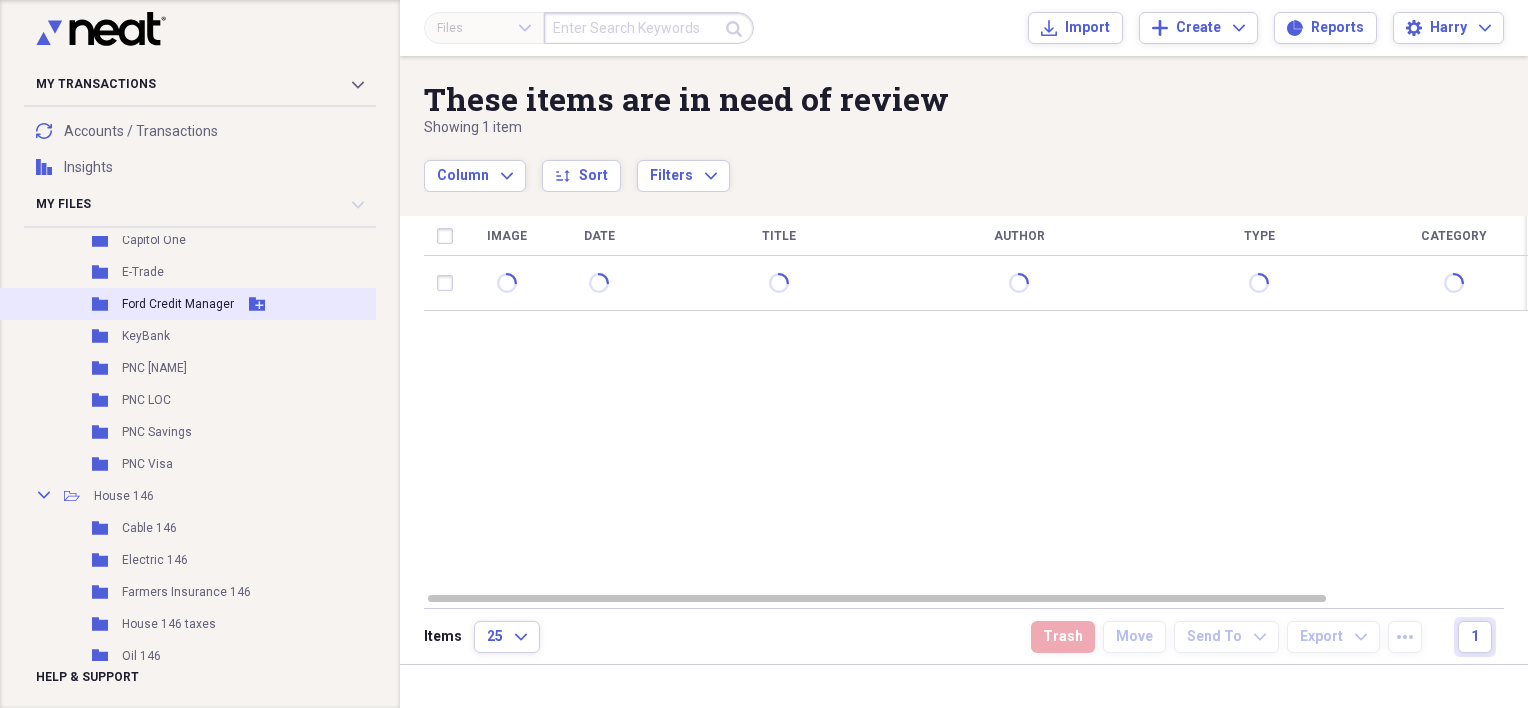 click 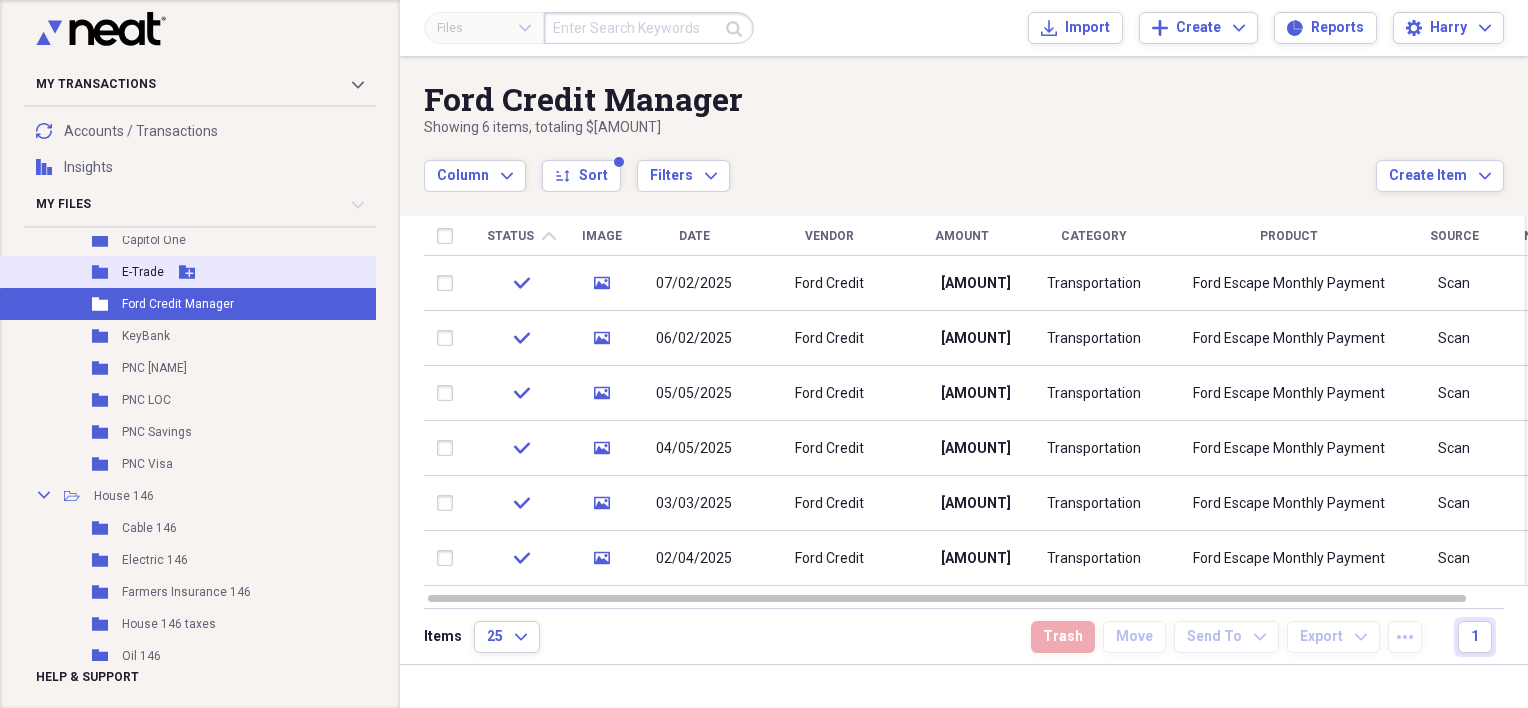 scroll, scrollTop: 0, scrollLeft: 0, axis: both 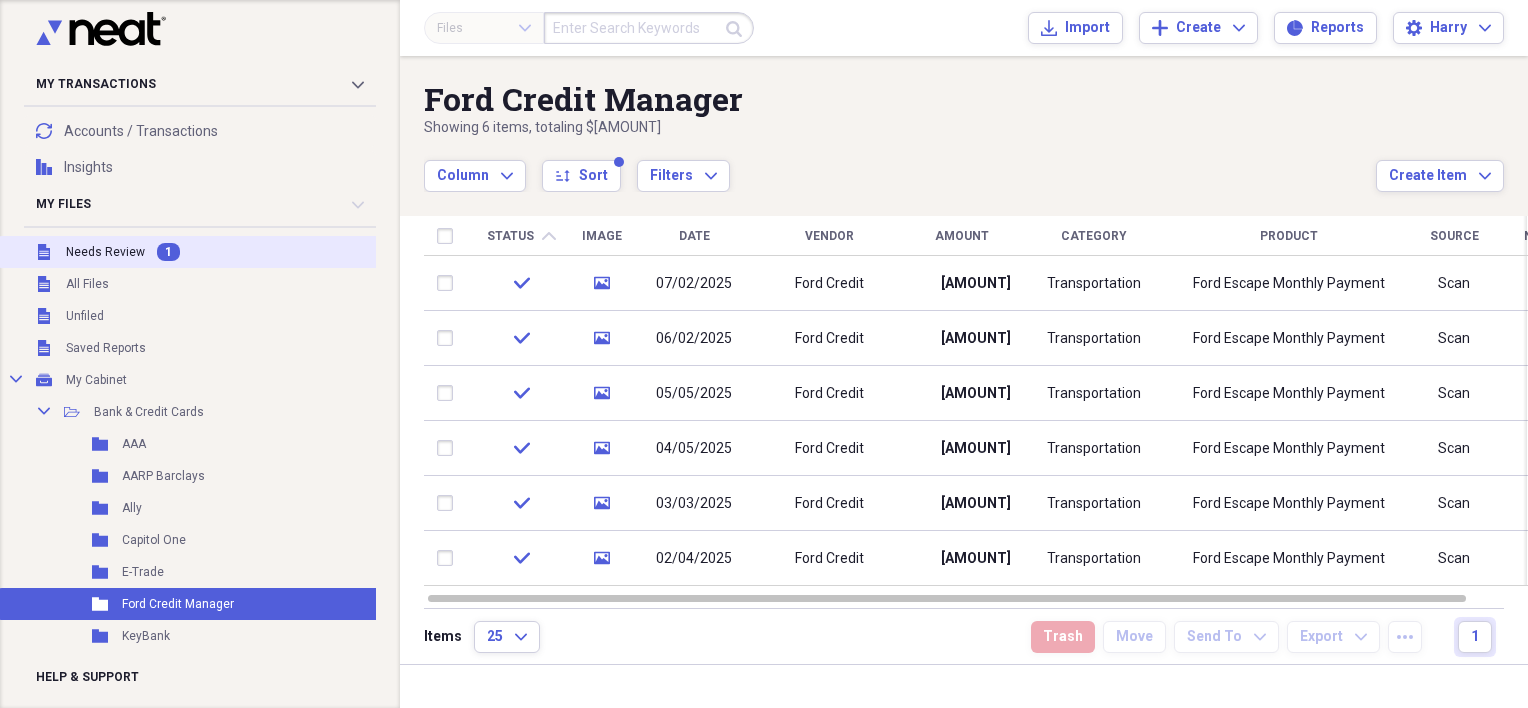 click on "Needs Review" at bounding box center [105, 252] 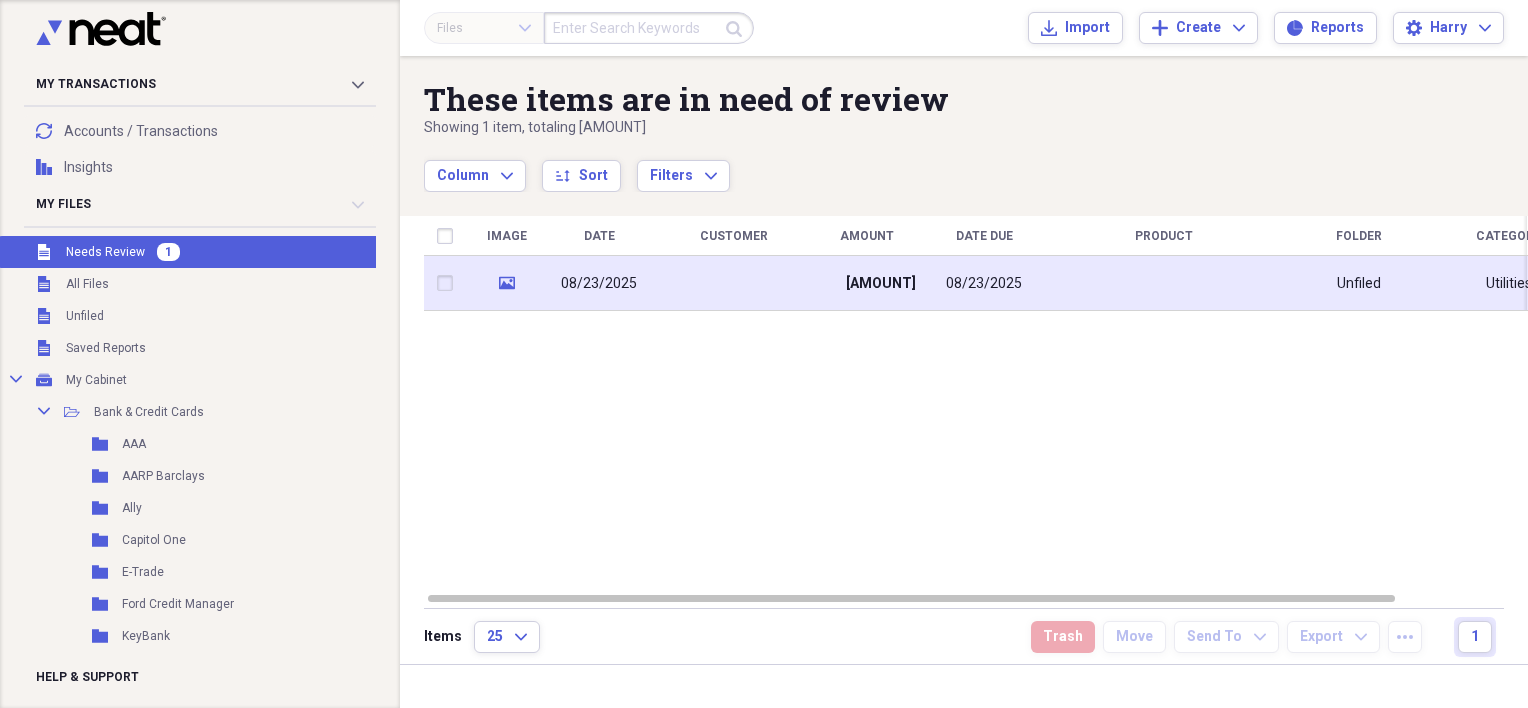 click at bounding box center [734, 283] 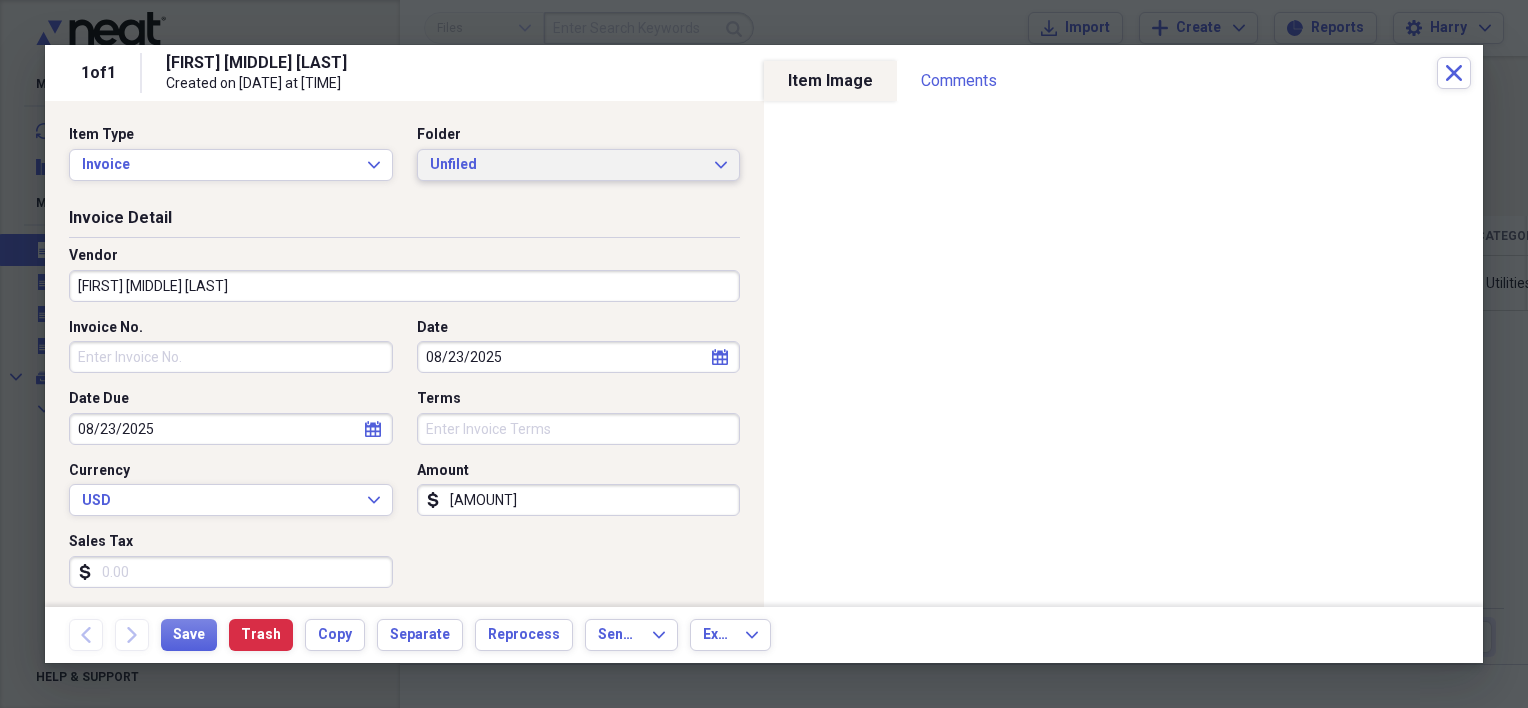 click on "Unfiled Expand" at bounding box center [579, 165] 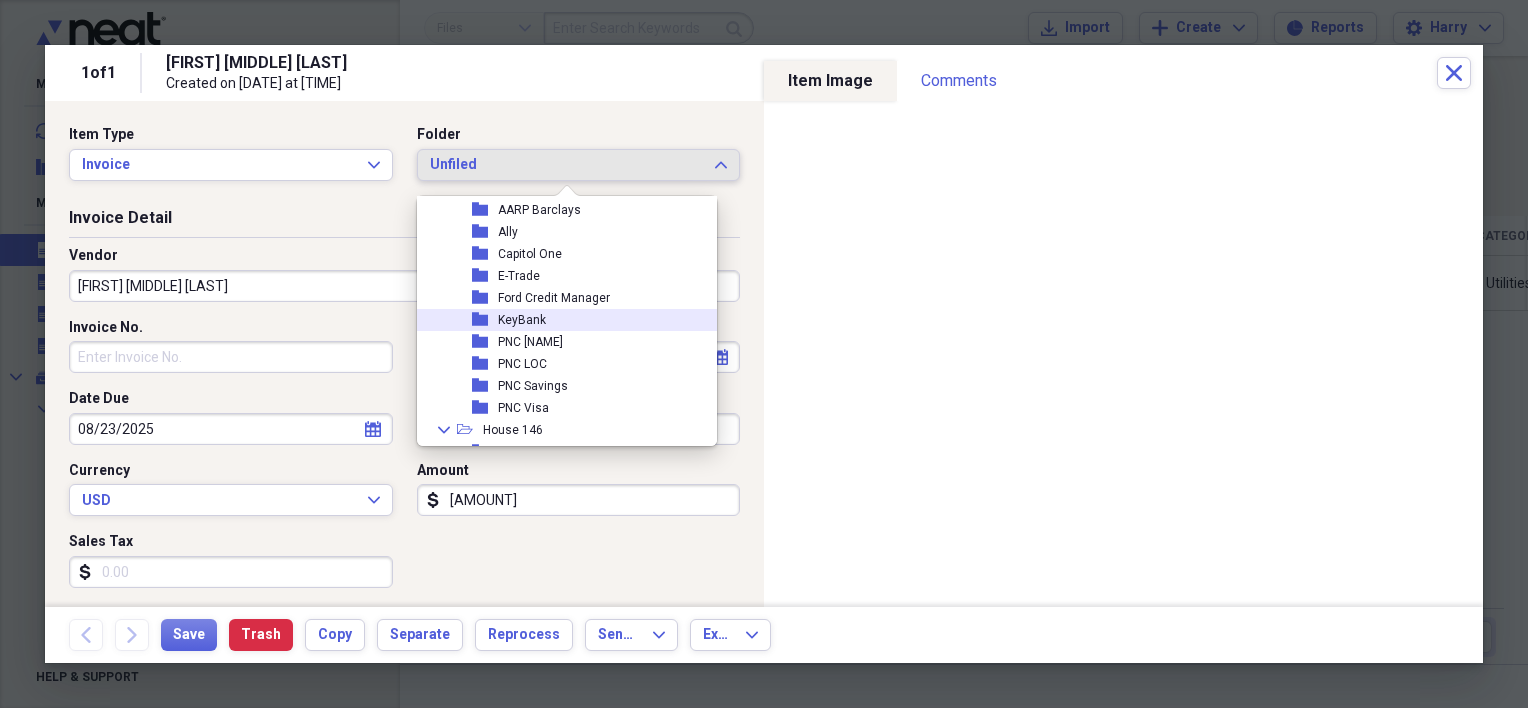 scroll, scrollTop: 76, scrollLeft: 0, axis: vertical 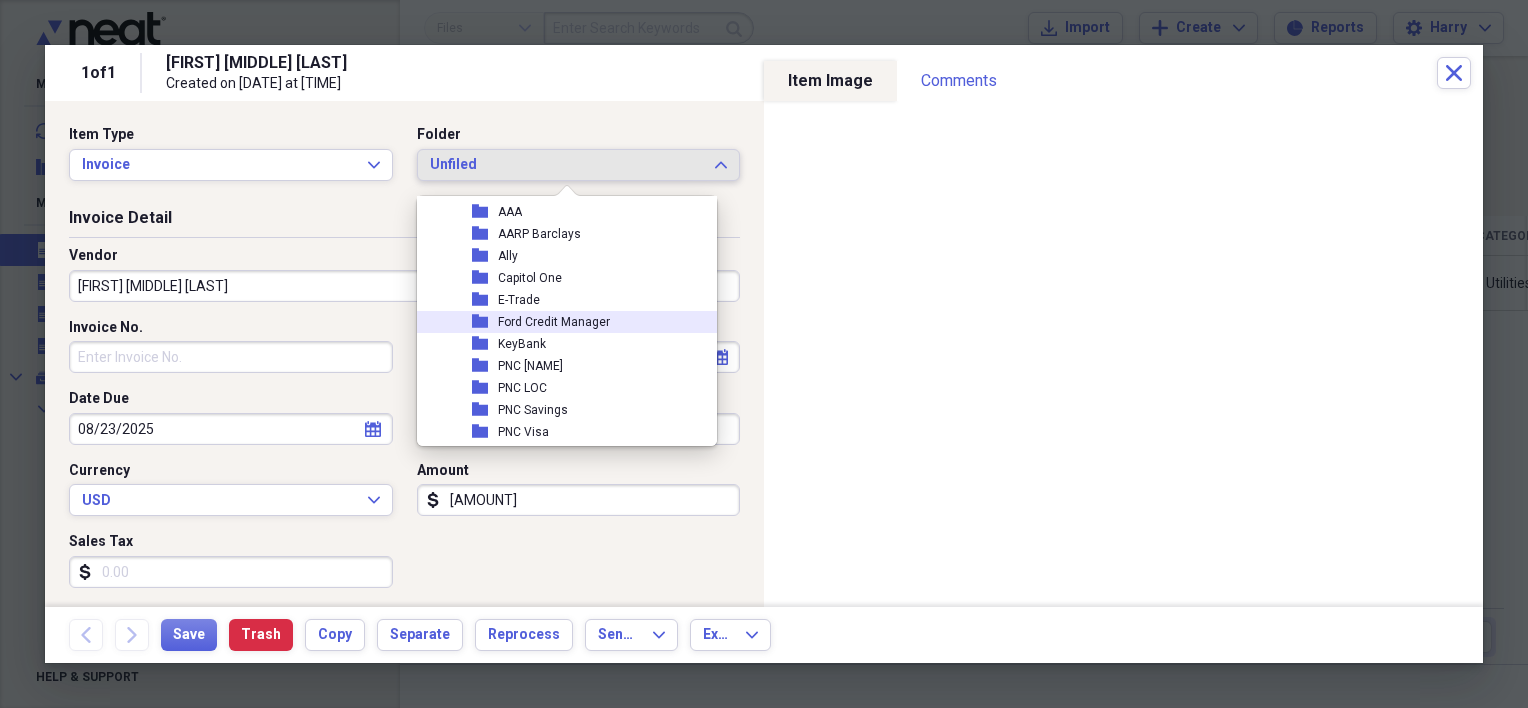 click on "Ford Credit Manager" at bounding box center [554, 322] 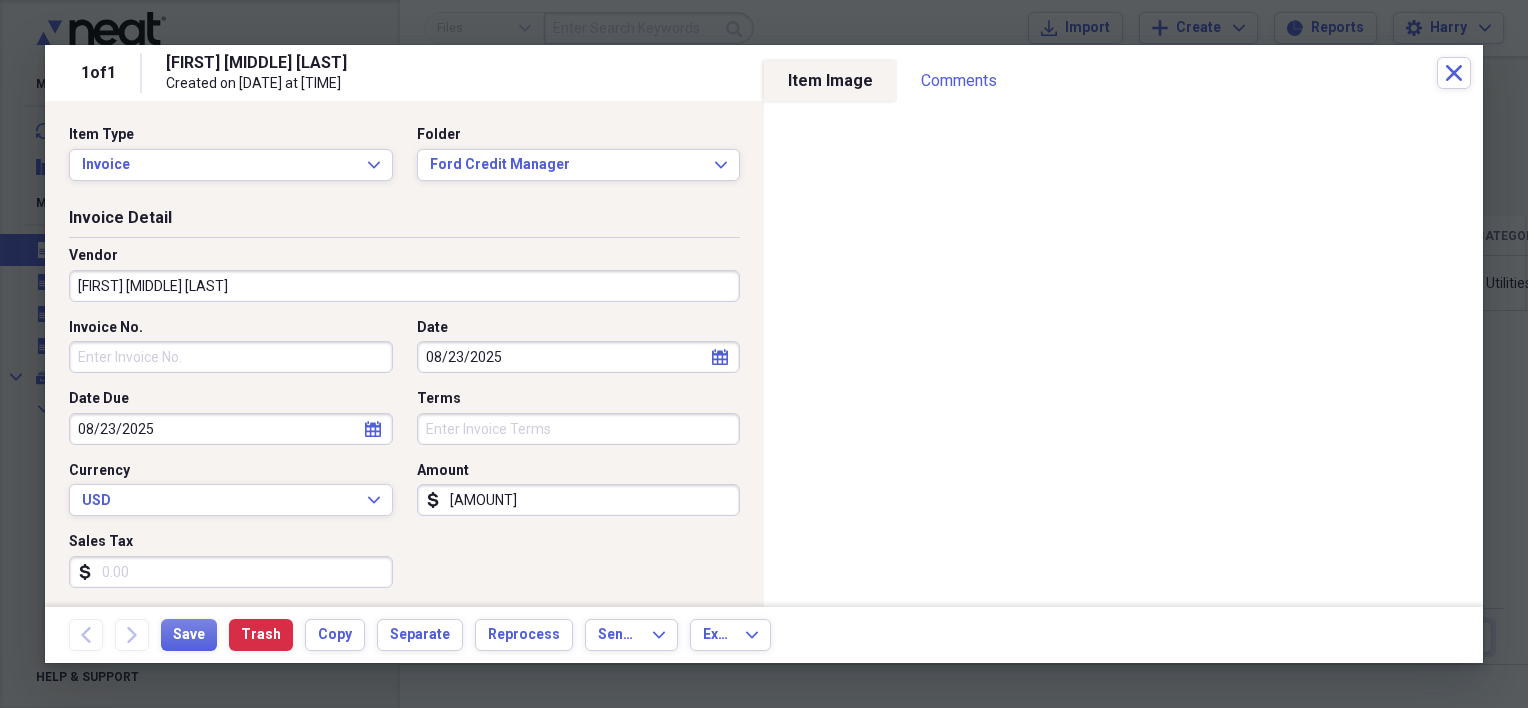 click on "[FIRST] [MIDDLE] [LAST]" at bounding box center (404, 286) 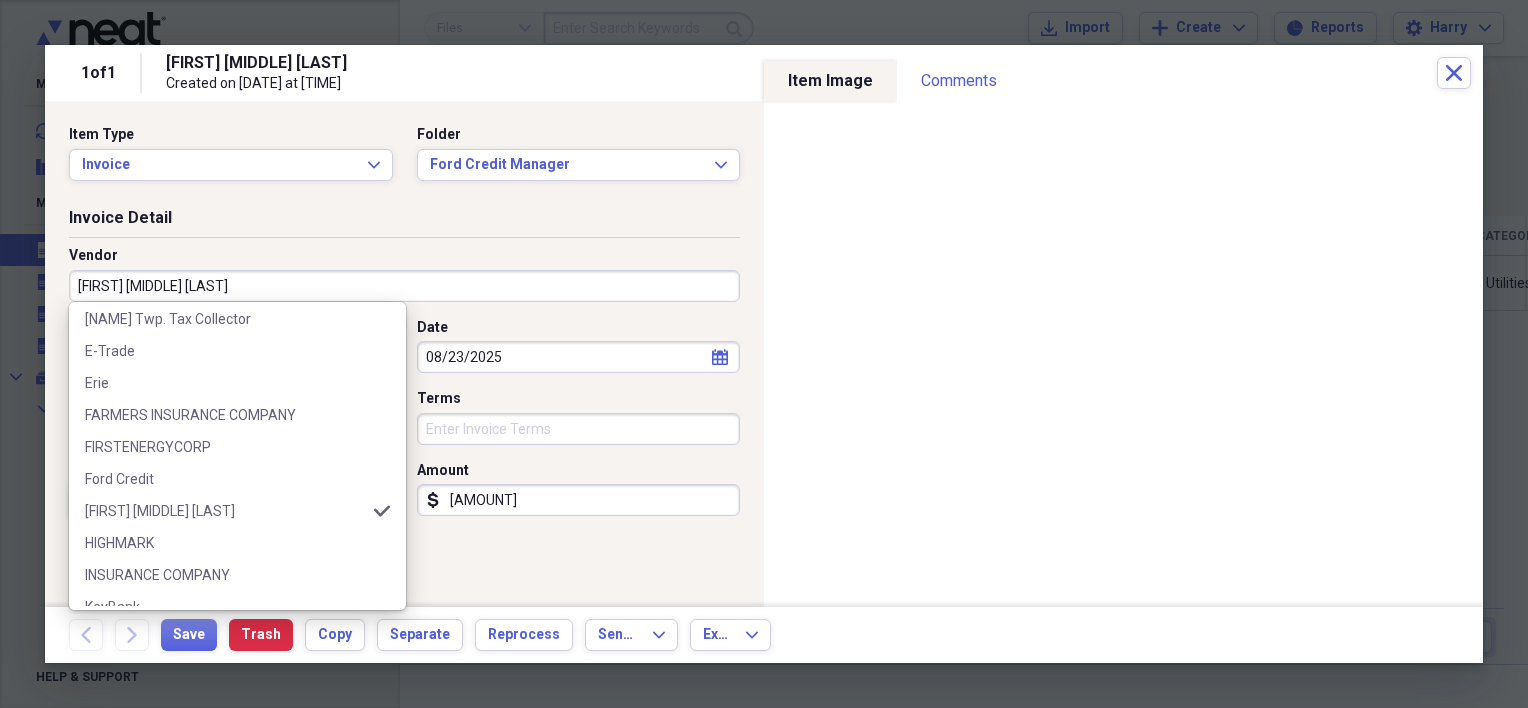 scroll, scrollTop: 600, scrollLeft: 0, axis: vertical 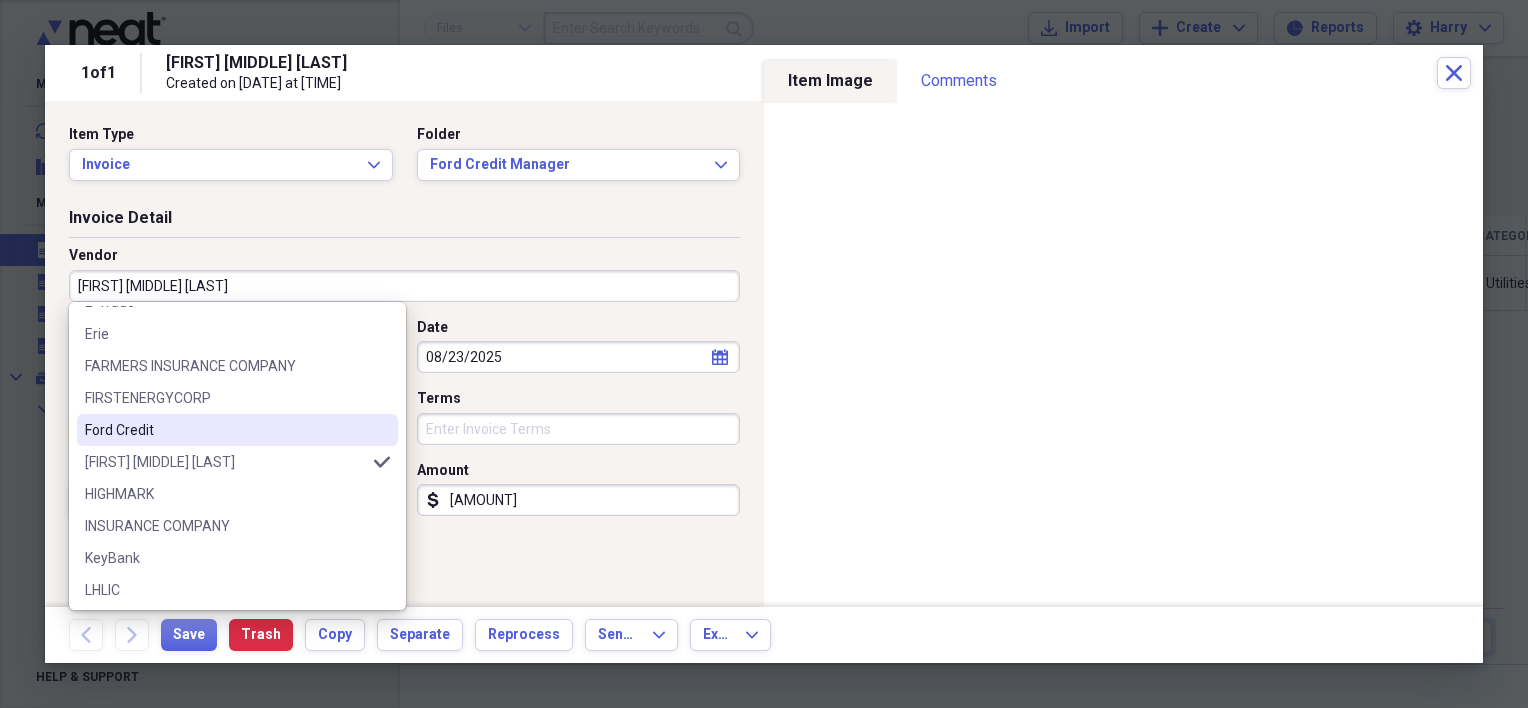 click on "Ford Credit" at bounding box center (225, 430) 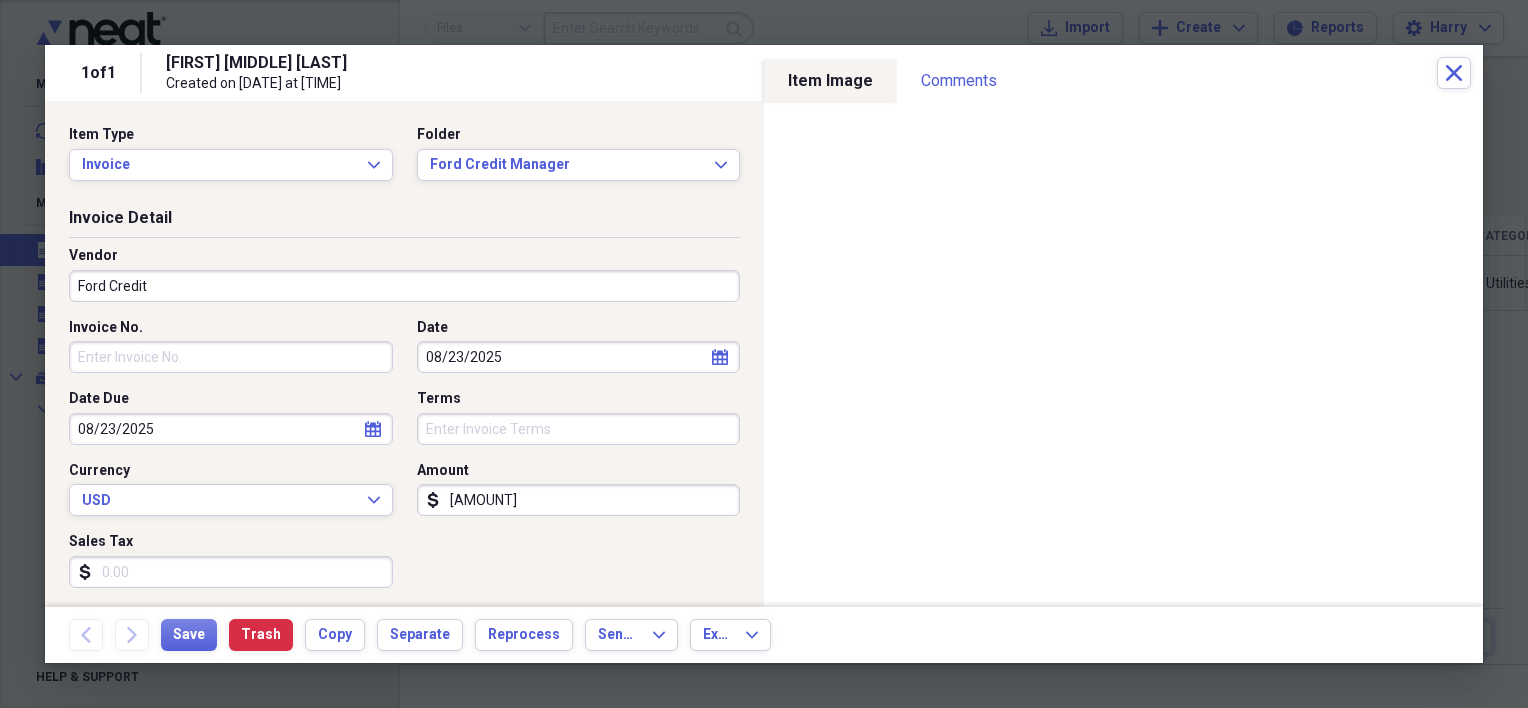 type on "Transportation" 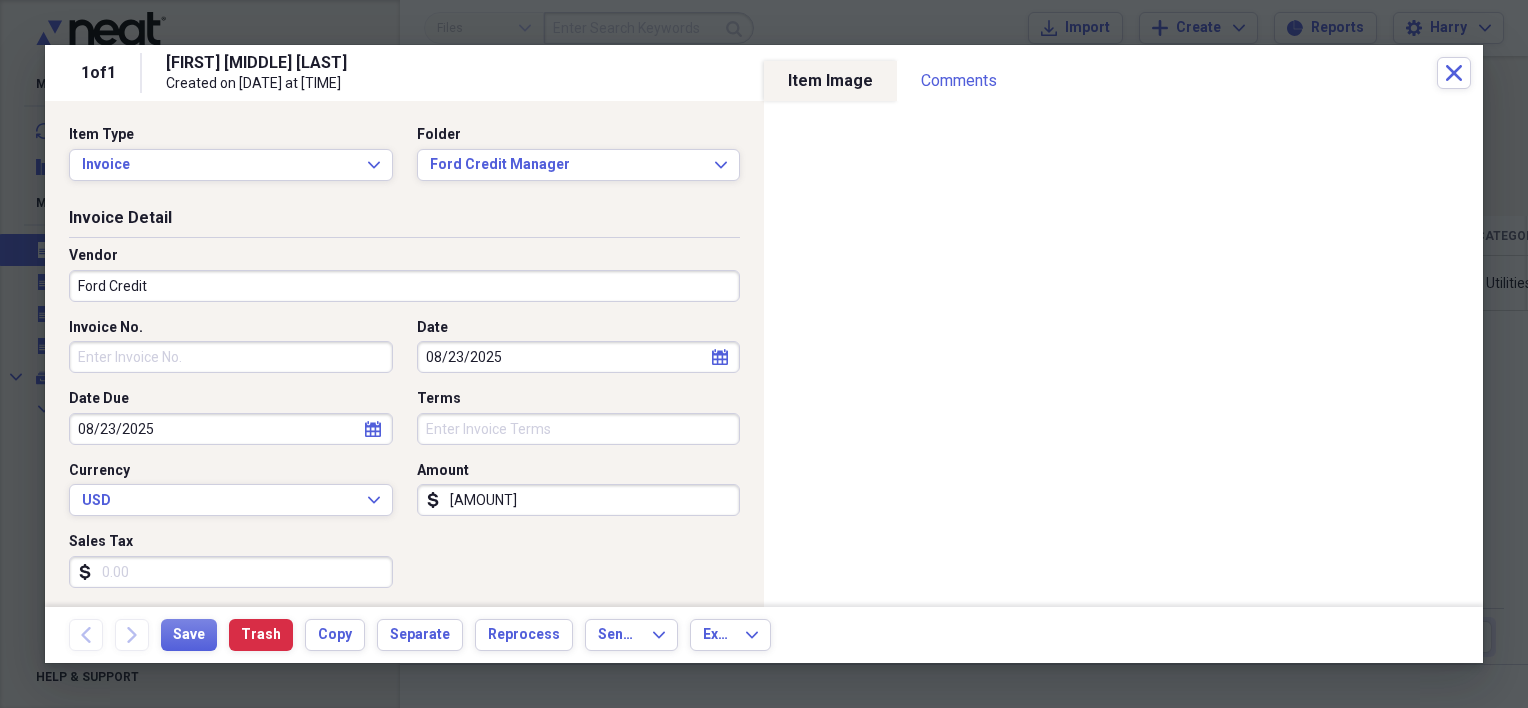 click 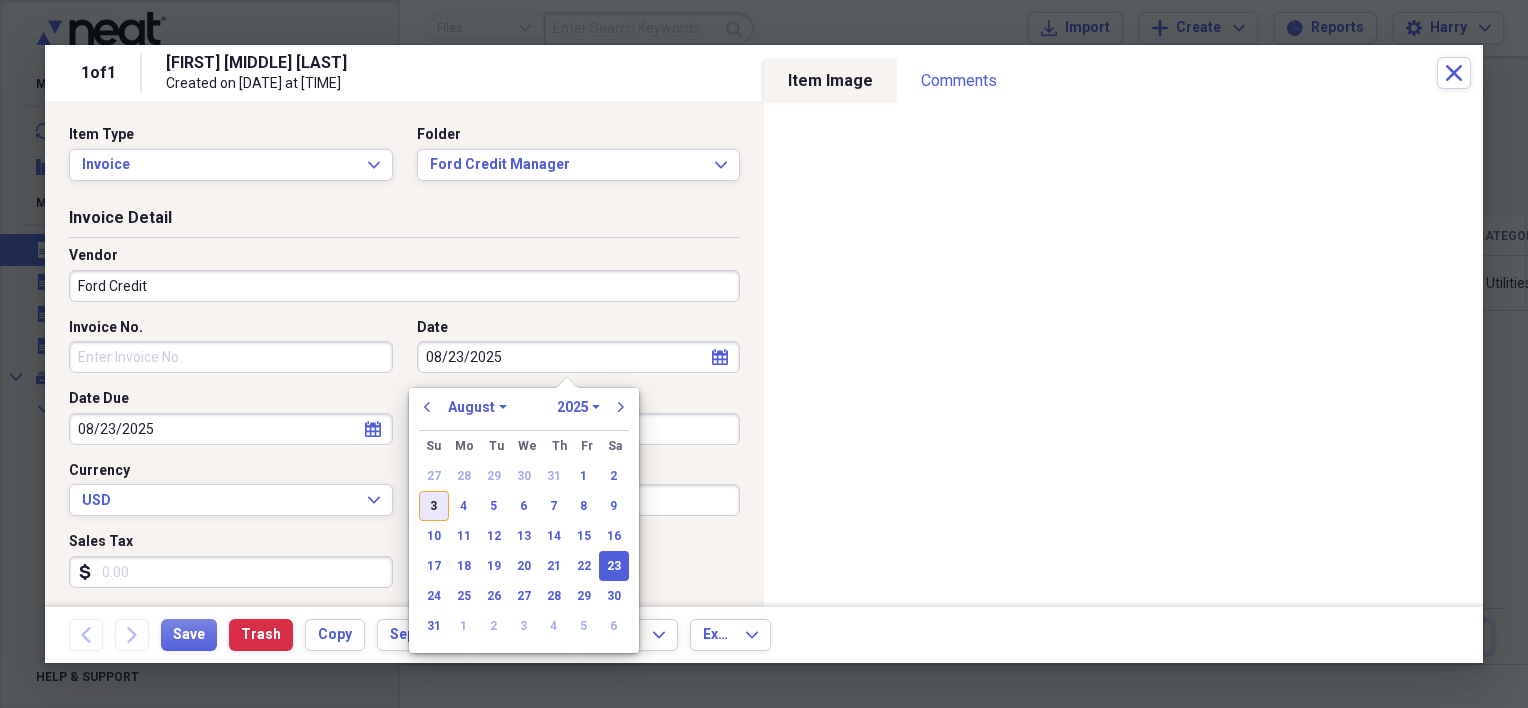 click on "3" at bounding box center [434, 506] 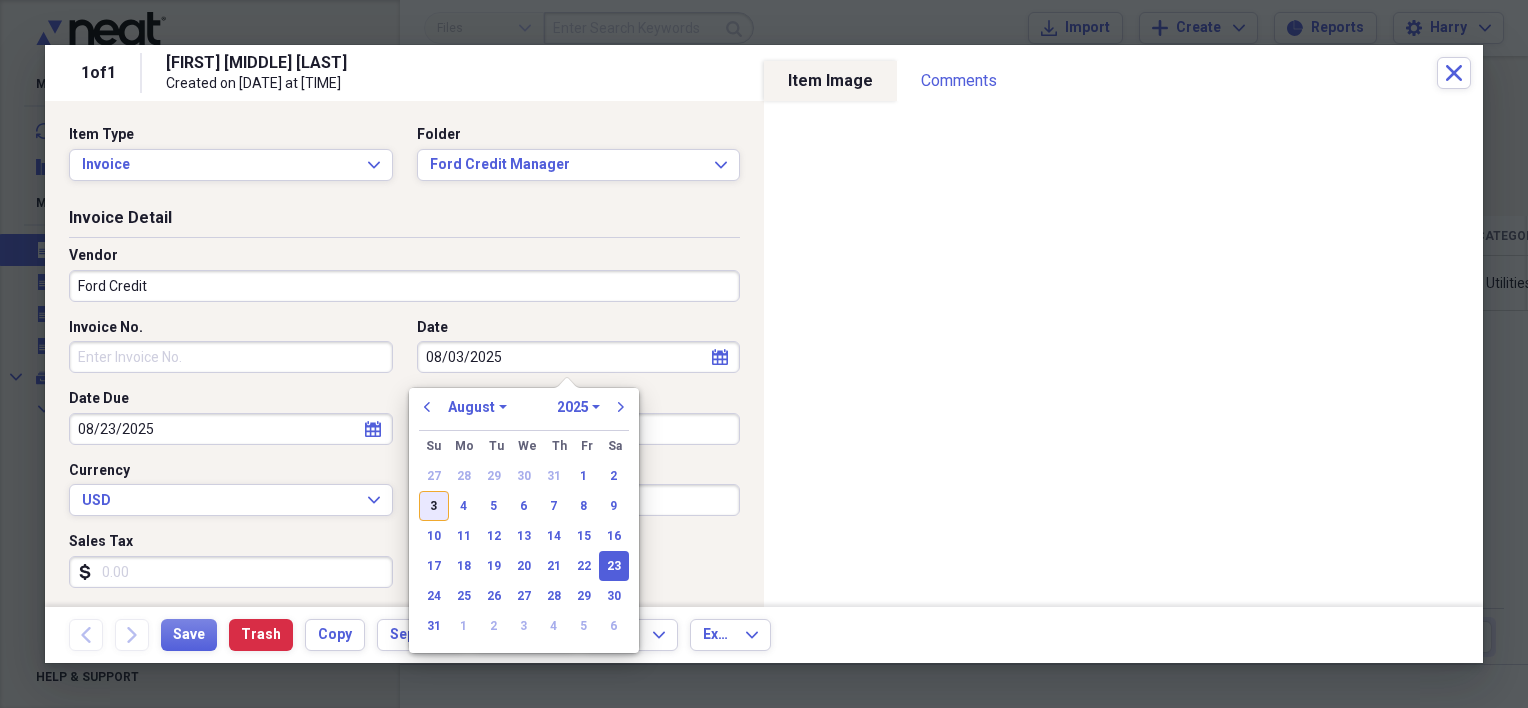 type on "08/03/2025" 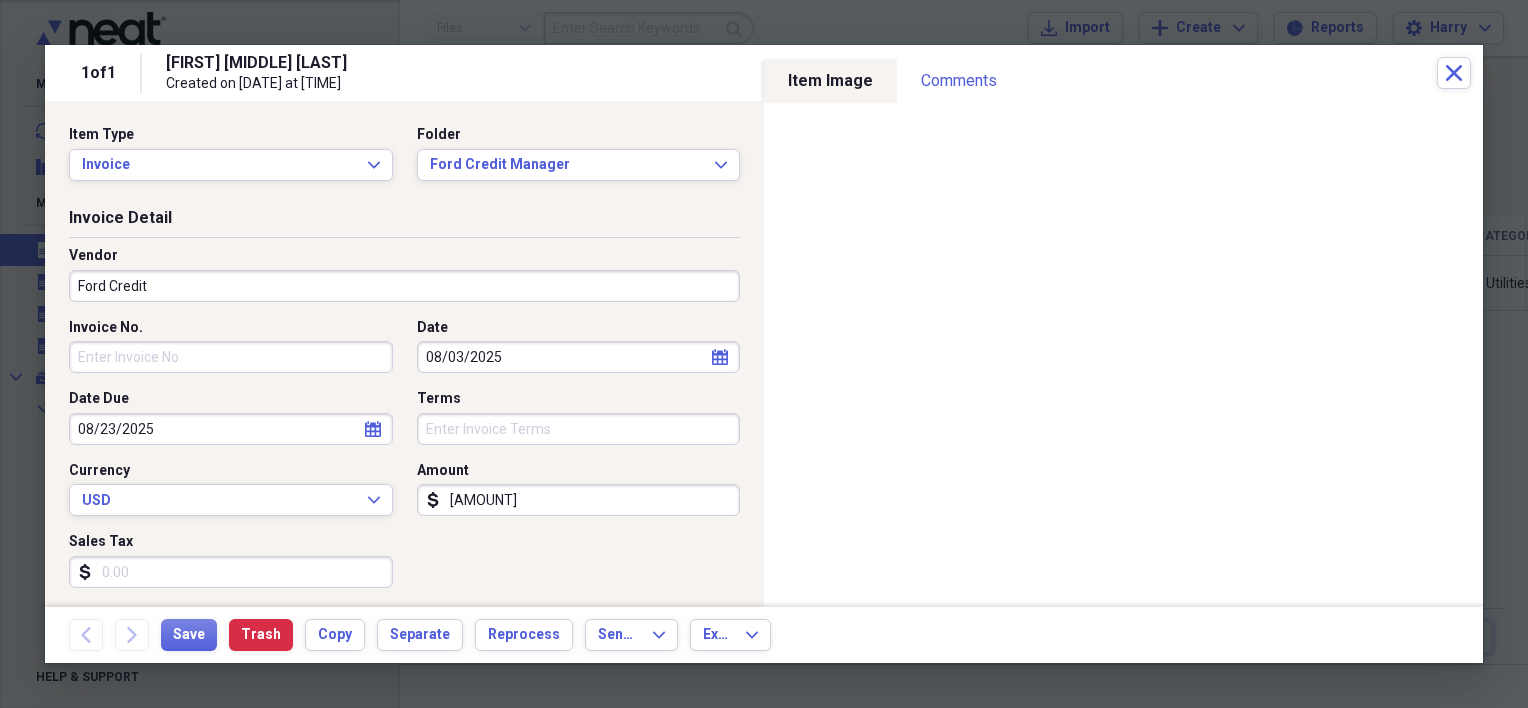 click on "[AMOUNT]" at bounding box center (579, 500) 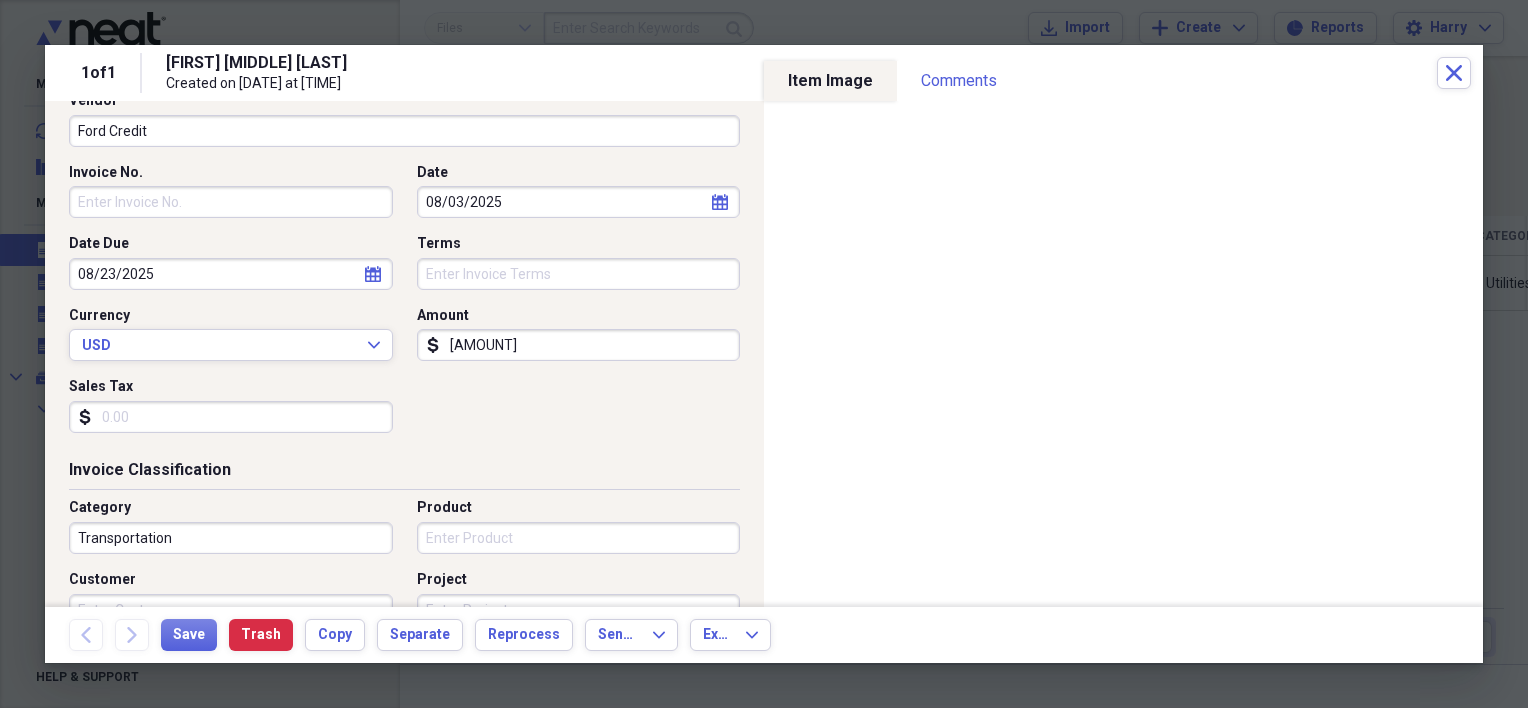 scroll, scrollTop: 200, scrollLeft: 0, axis: vertical 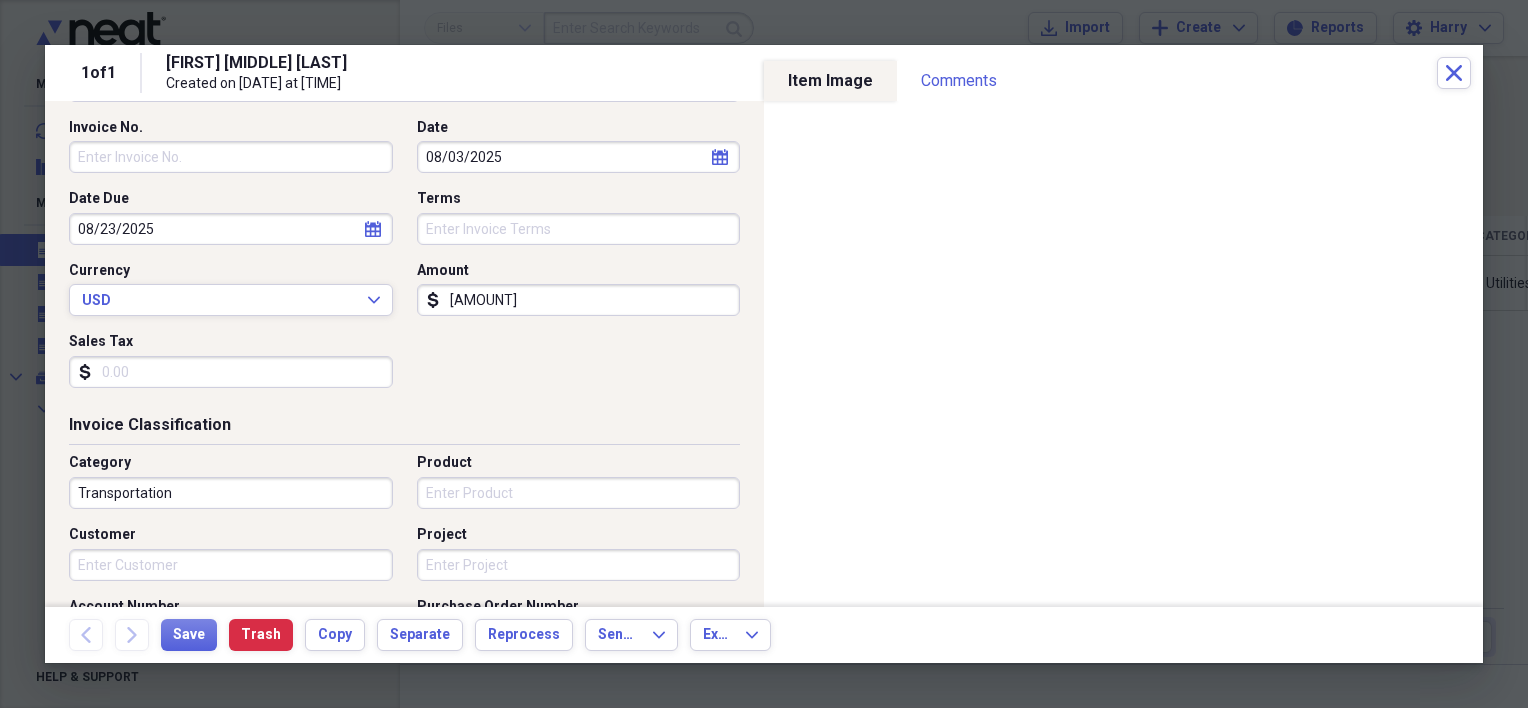 type on "[AMOUNT]" 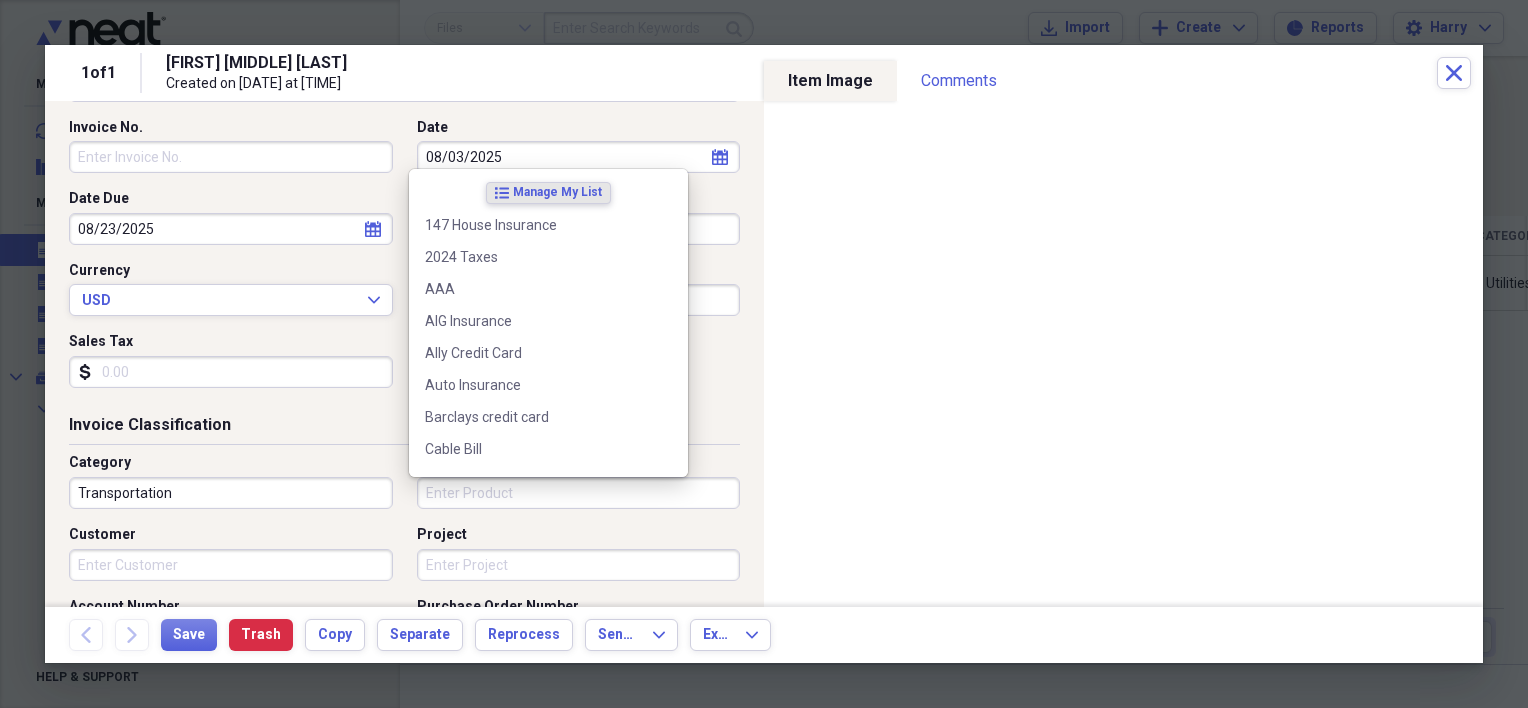 click on "Product" at bounding box center [579, 493] 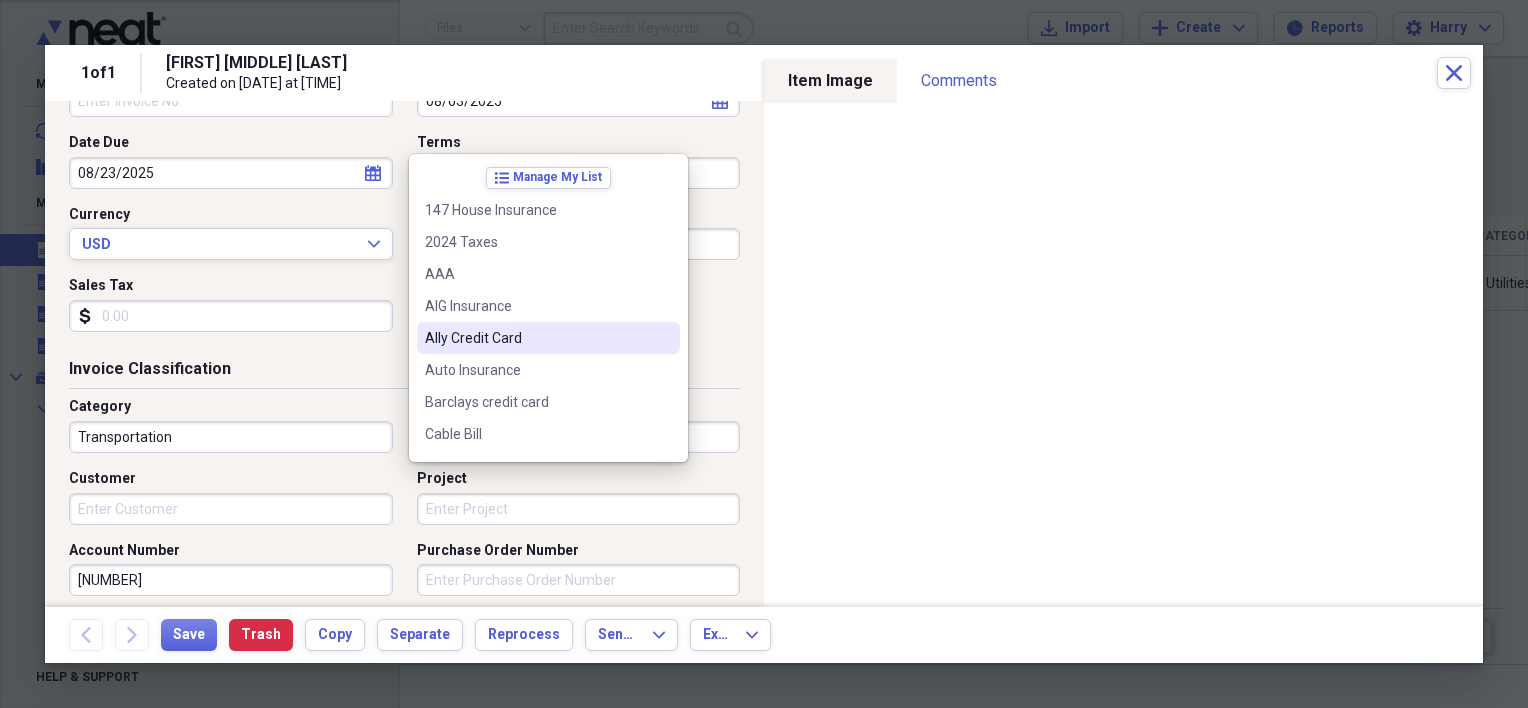 scroll, scrollTop: 300, scrollLeft: 0, axis: vertical 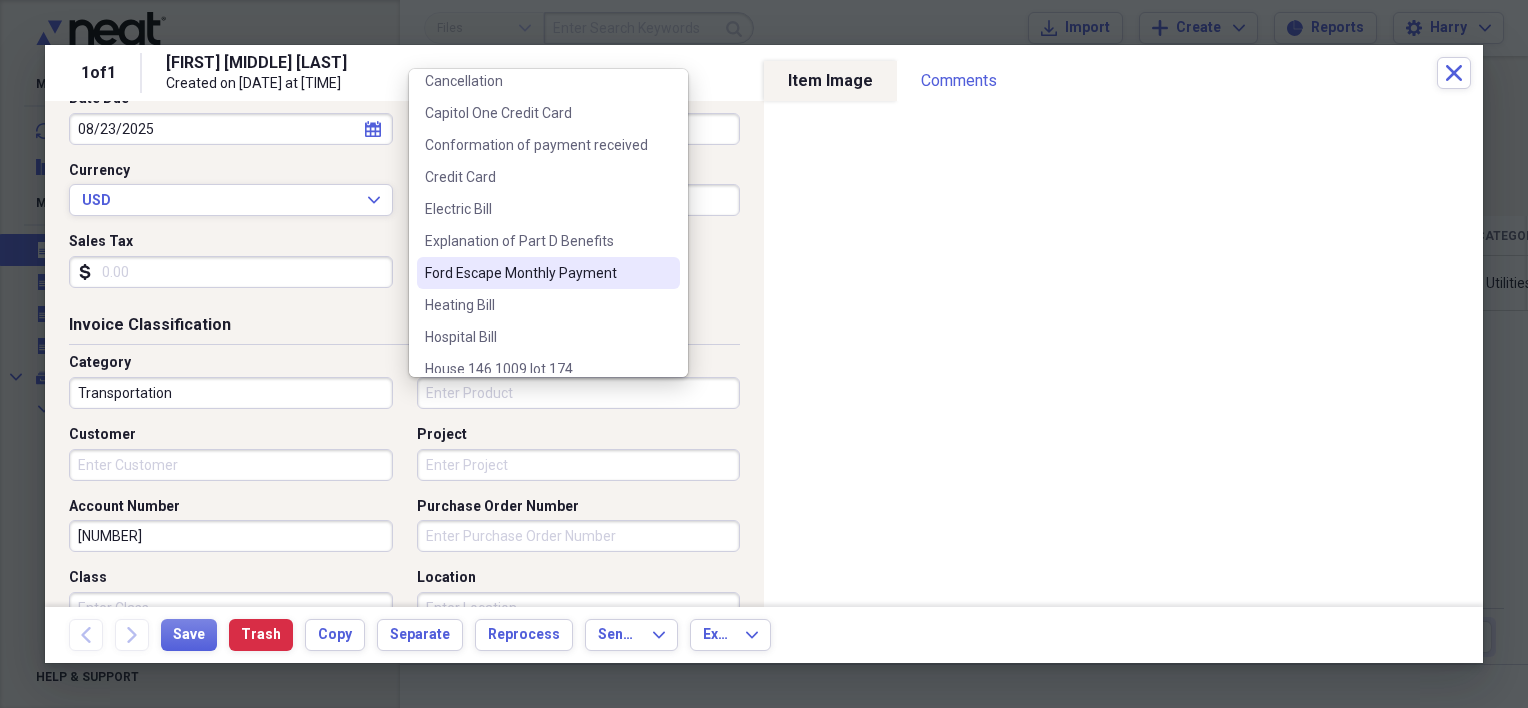 click on "Ford Escape Monthly Payment" at bounding box center [536, 273] 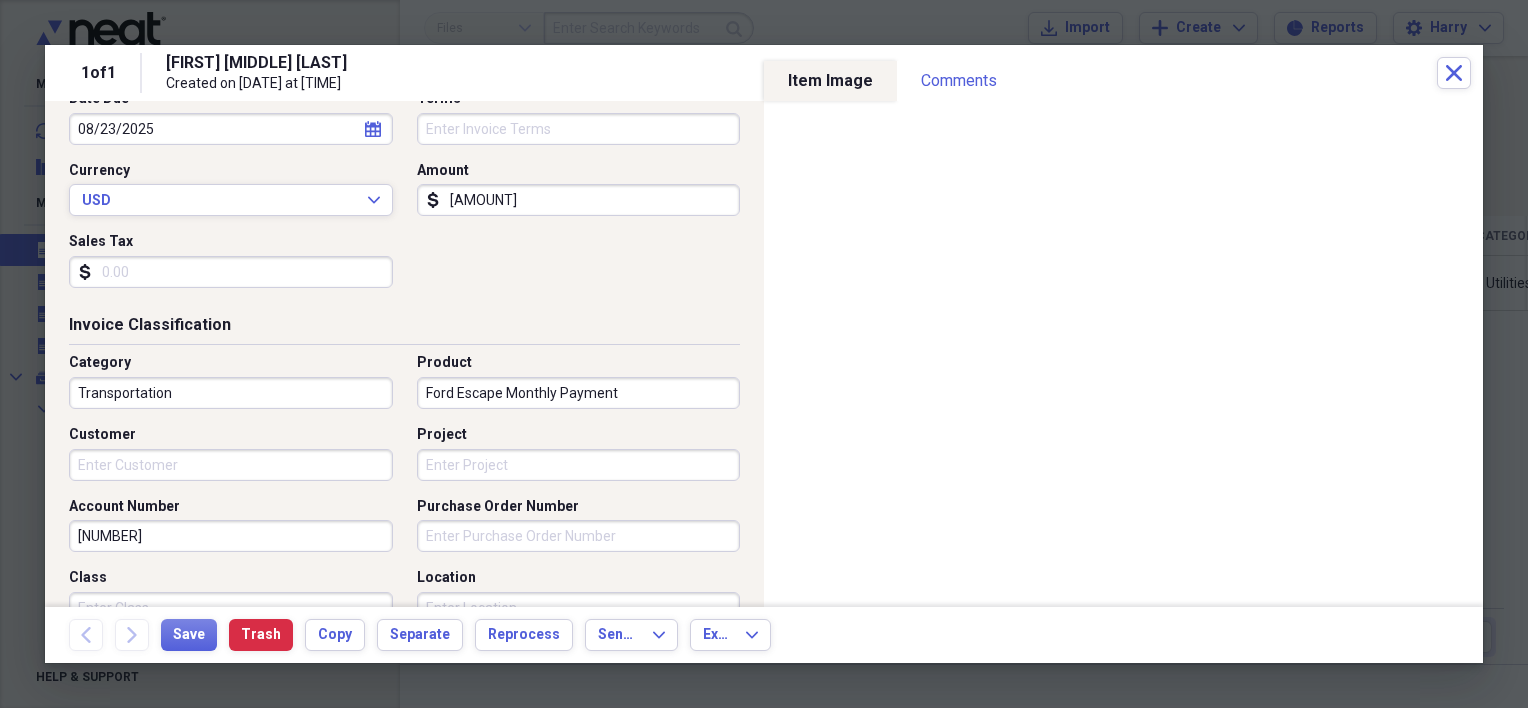 click on "Customer" at bounding box center (231, 465) 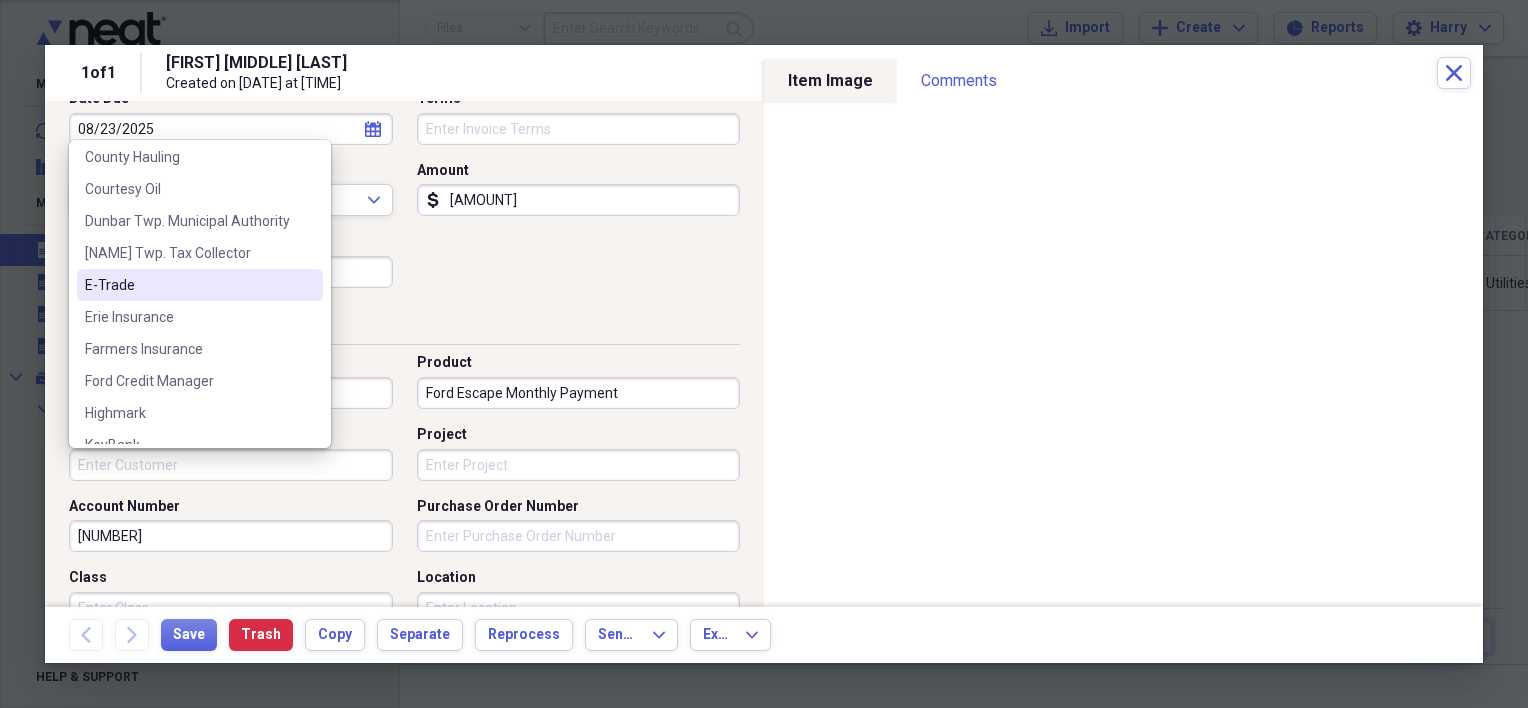 scroll, scrollTop: 500, scrollLeft: 0, axis: vertical 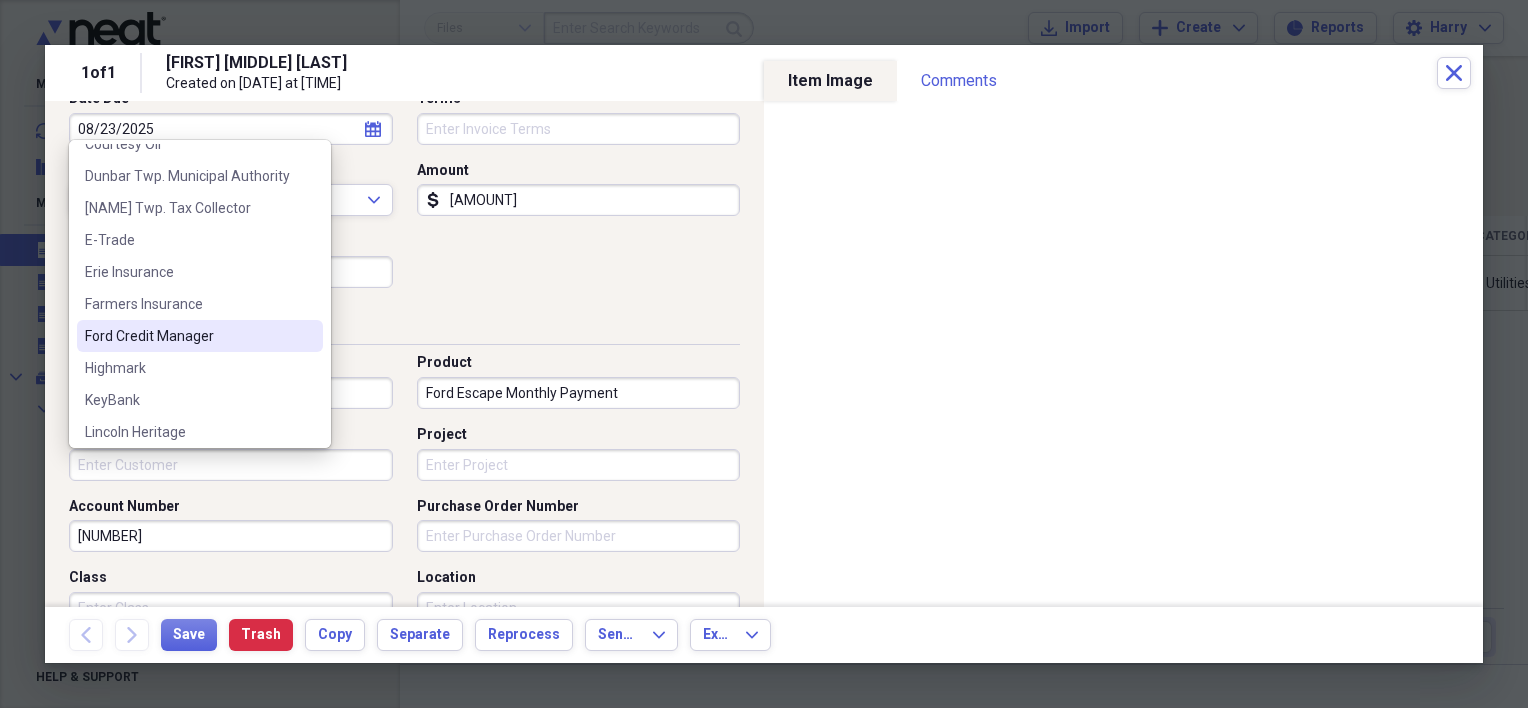 click on "Ford Credit Manager" at bounding box center (188, 336) 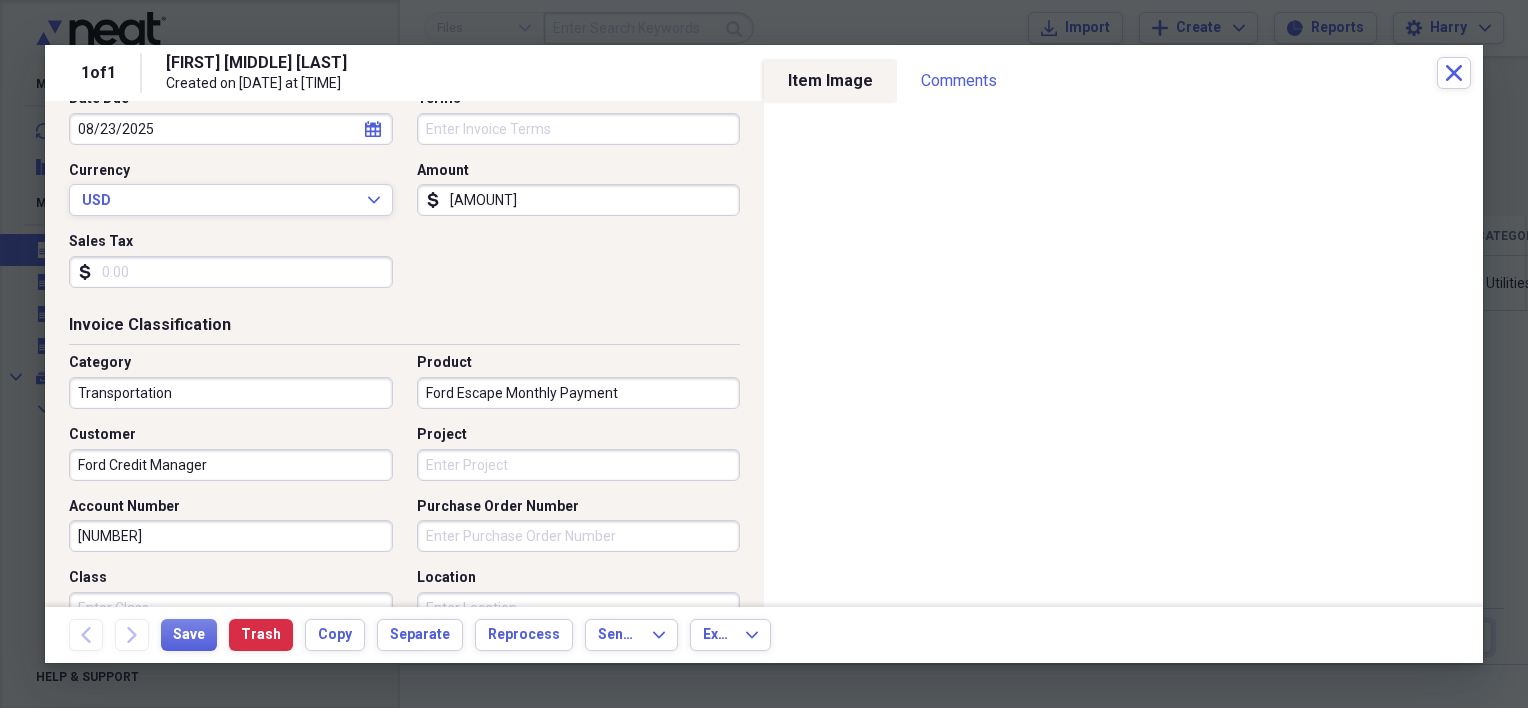 scroll, scrollTop: 400, scrollLeft: 0, axis: vertical 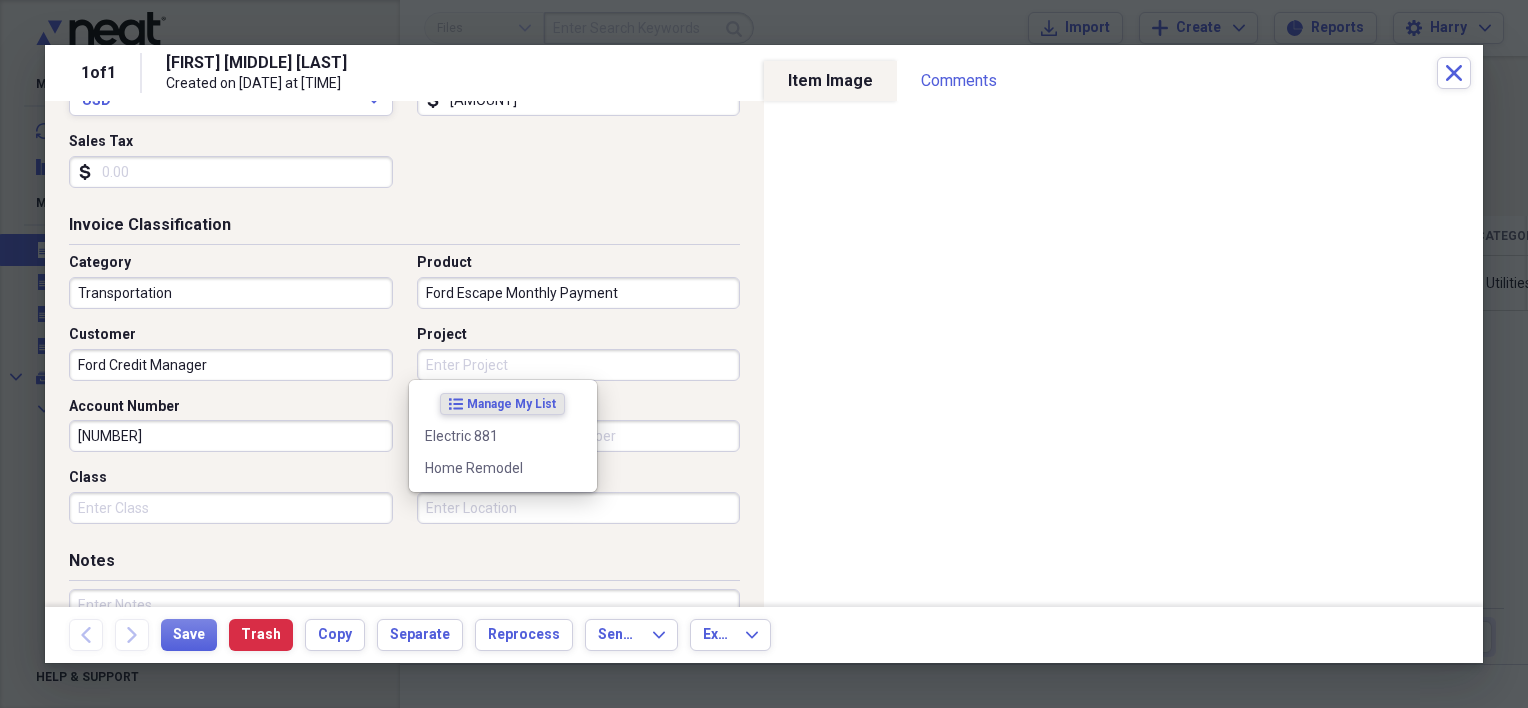click on "Project" at bounding box center (579, 365) 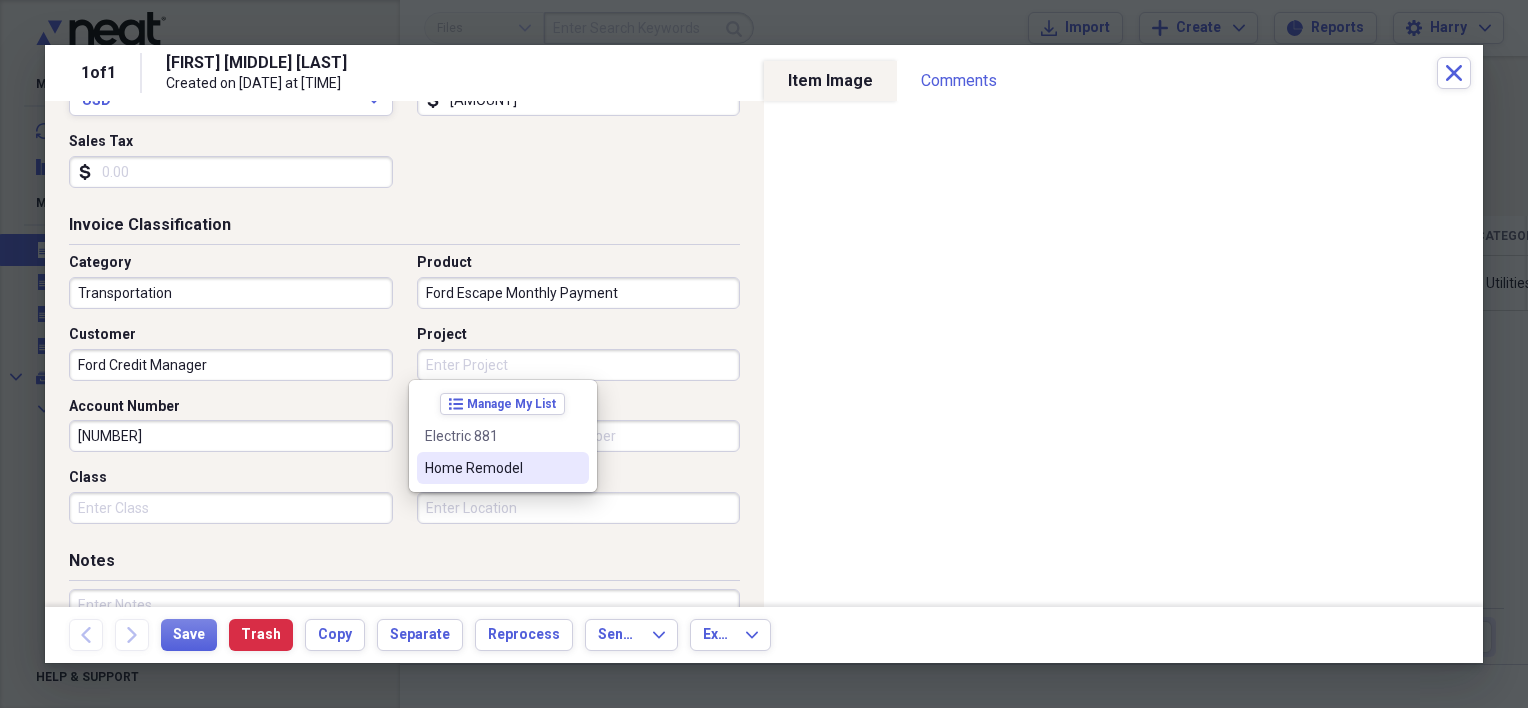 click on "Location" at bounding box center [579, 508] 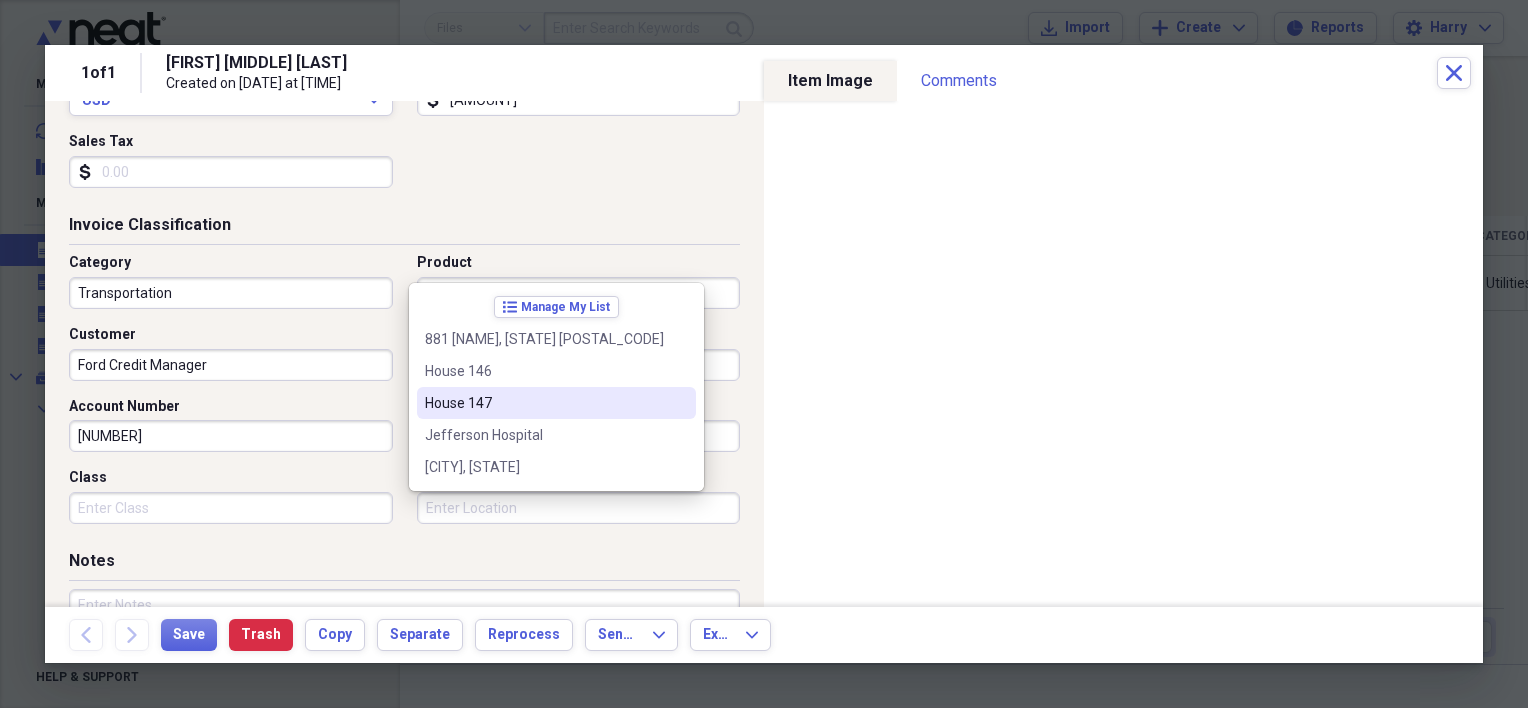click on "House 147" at bounding box center (544, 403) 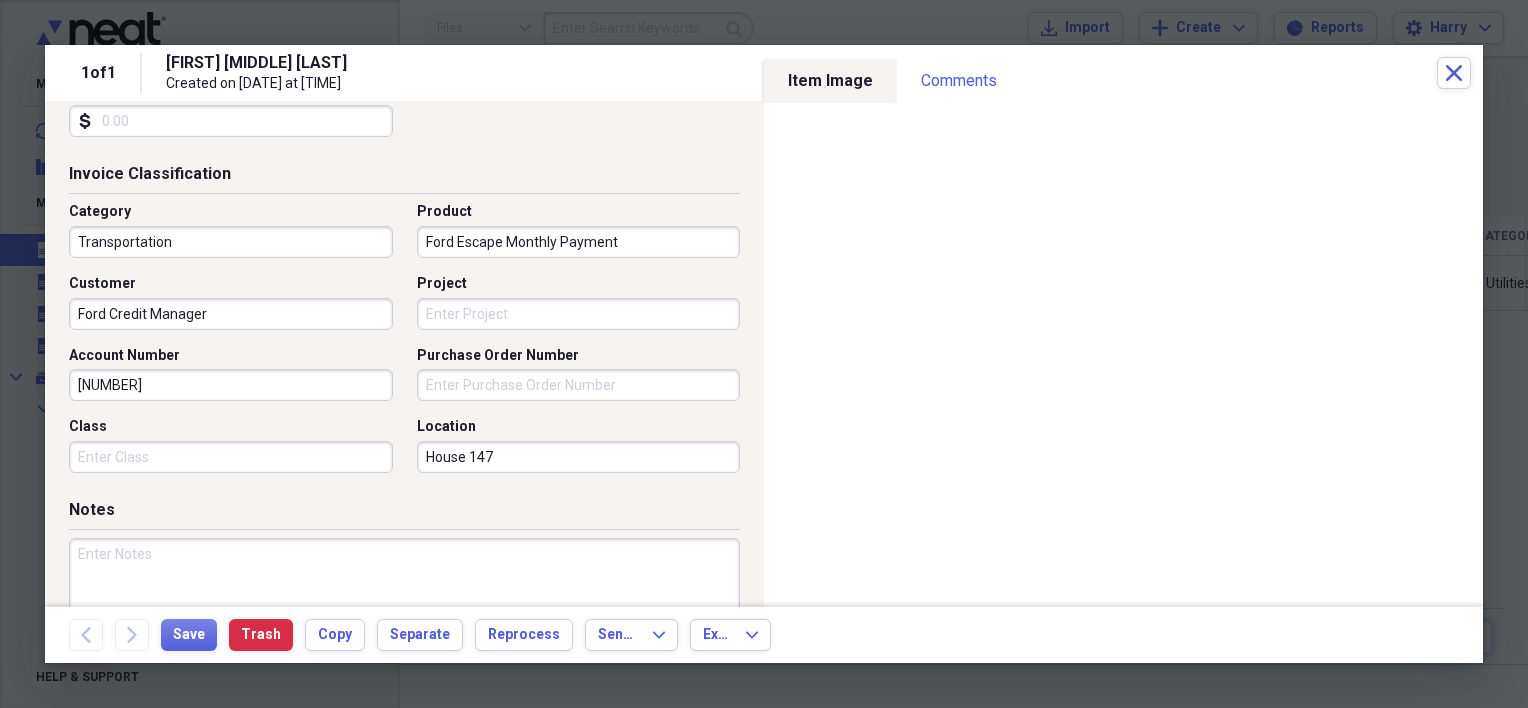 scroll, scrollTop: 500, scrollLeft: 0, axis: vertical 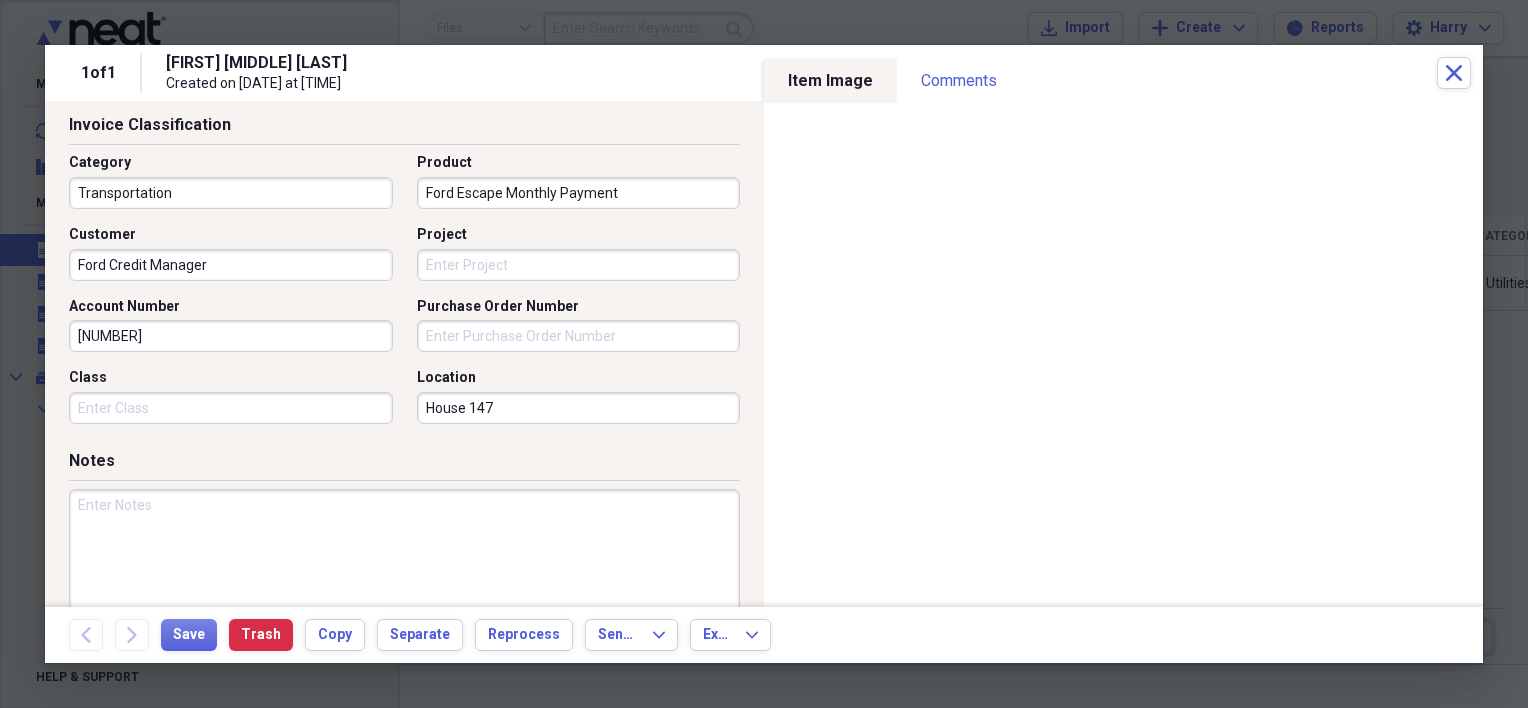click at bounding box center [404, 554] 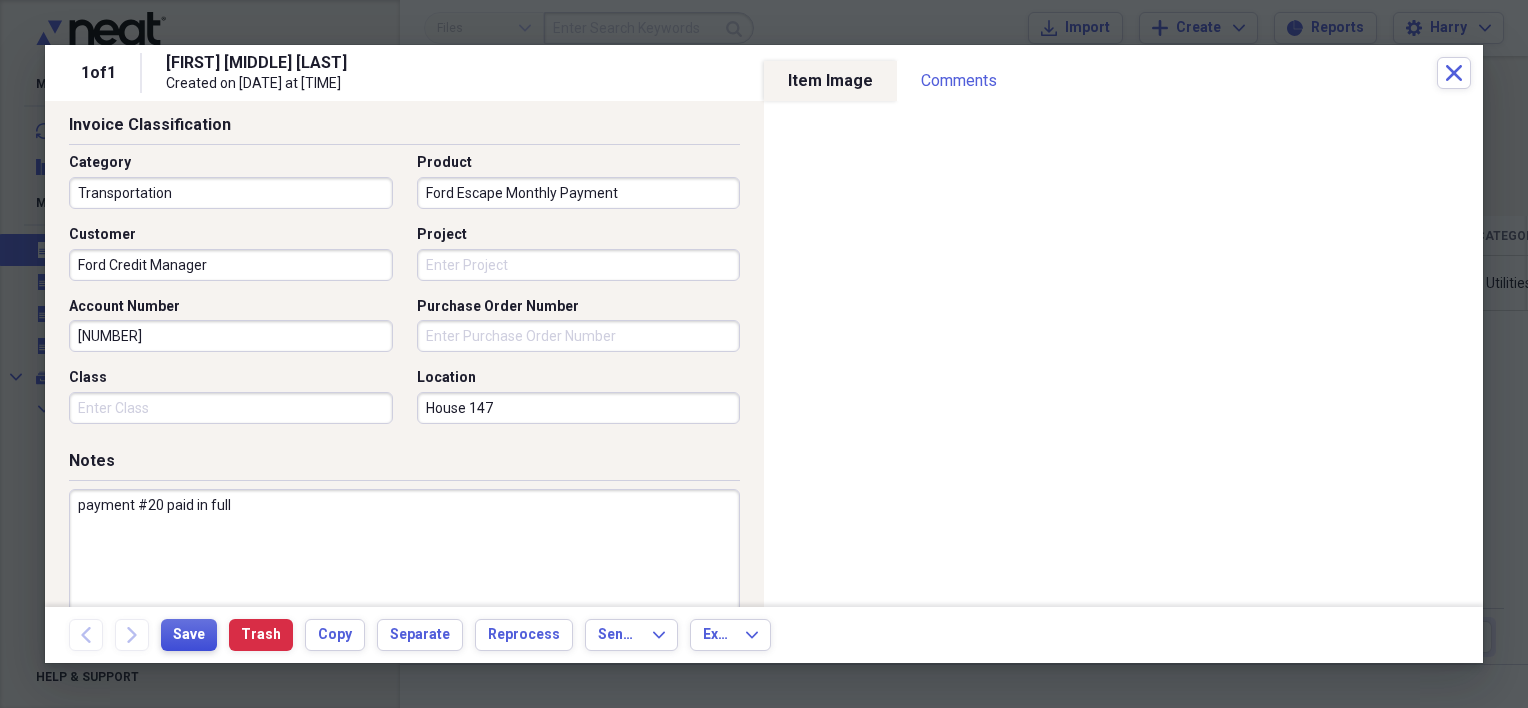 type on "payment #20 paid in full" 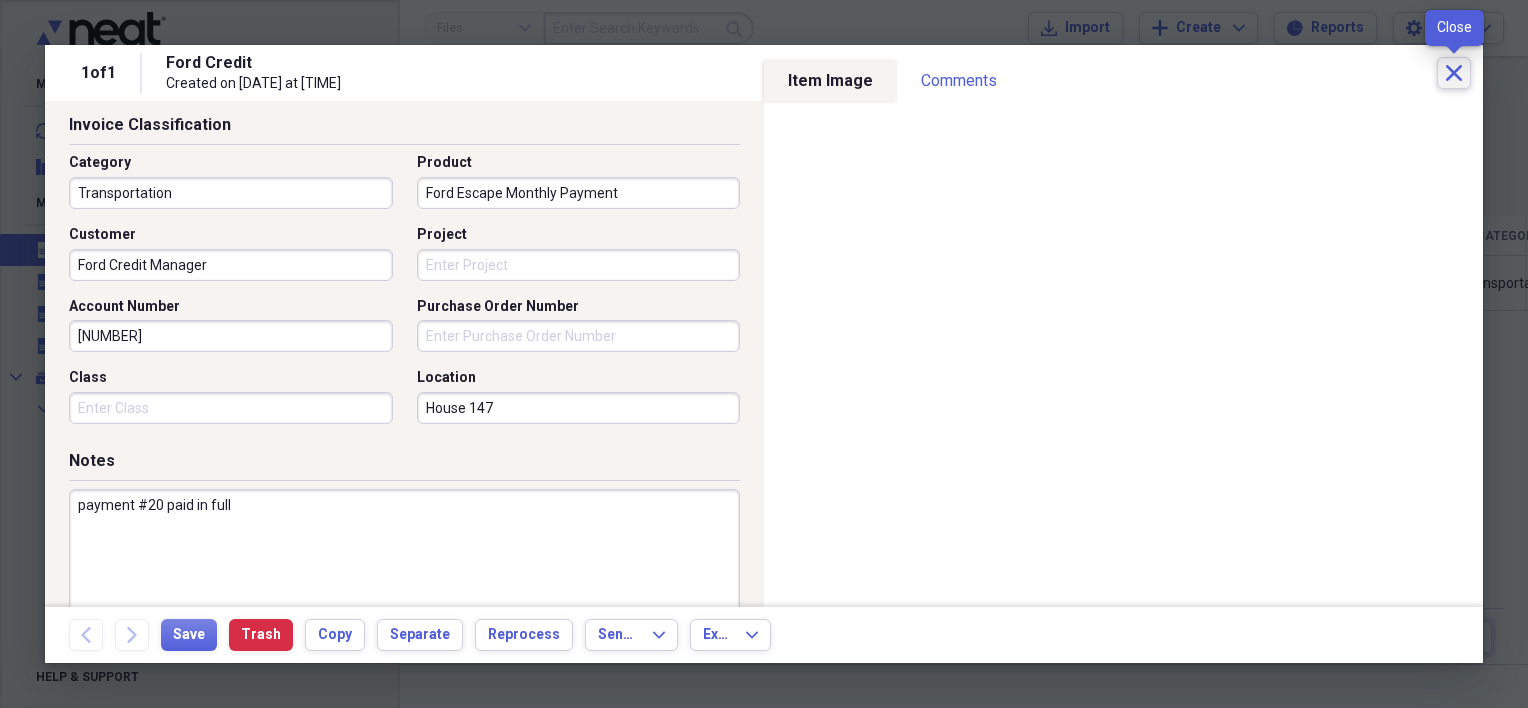 click 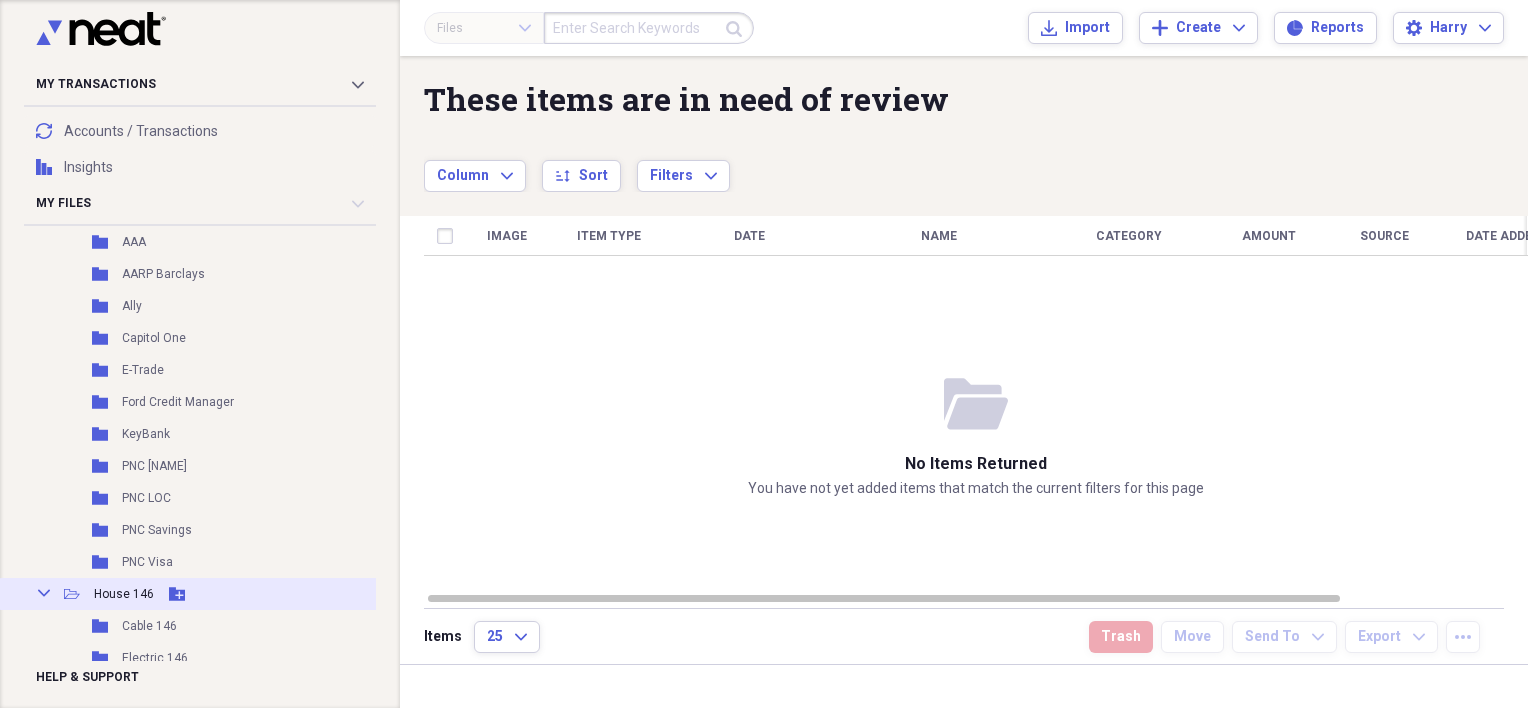 scroll, scrollTop: 200, scrollLeft: 0, axis: vertical 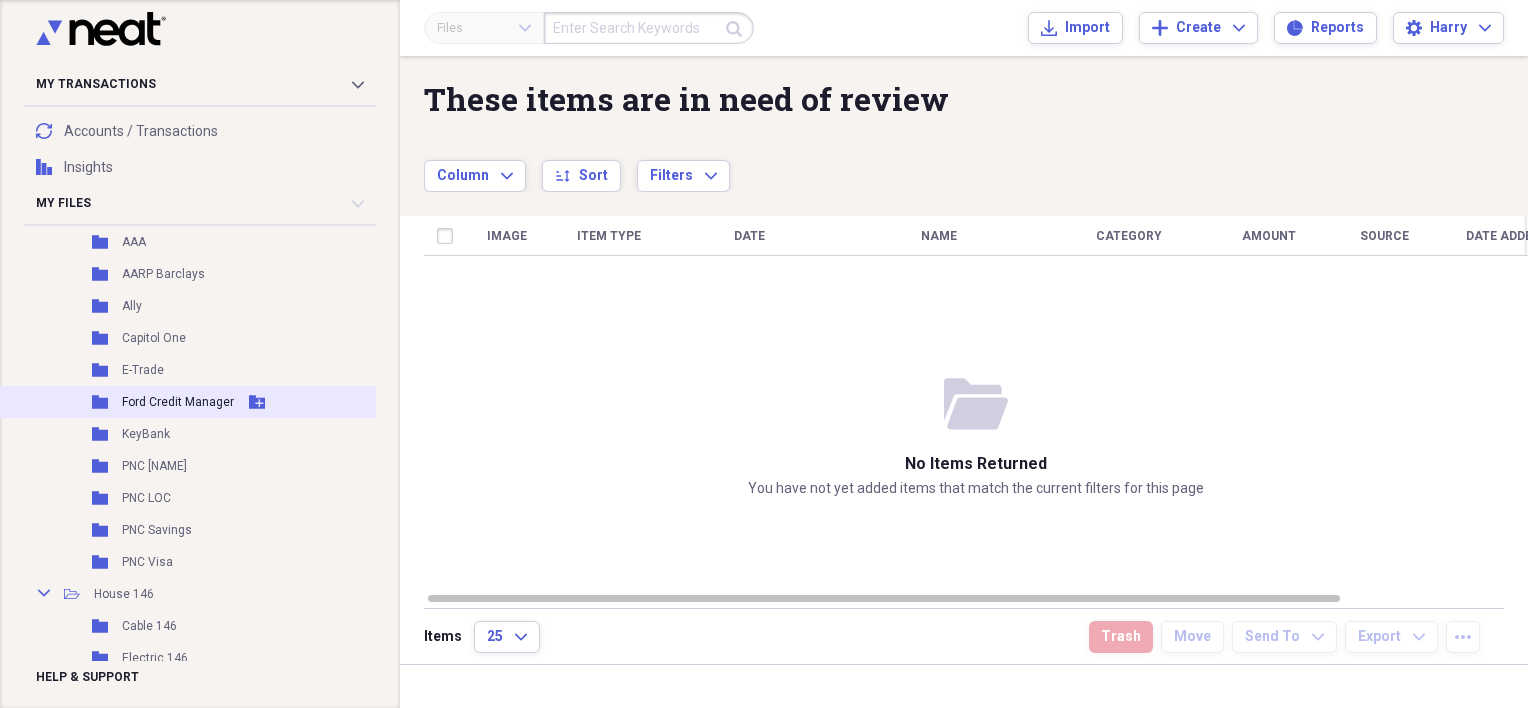 click 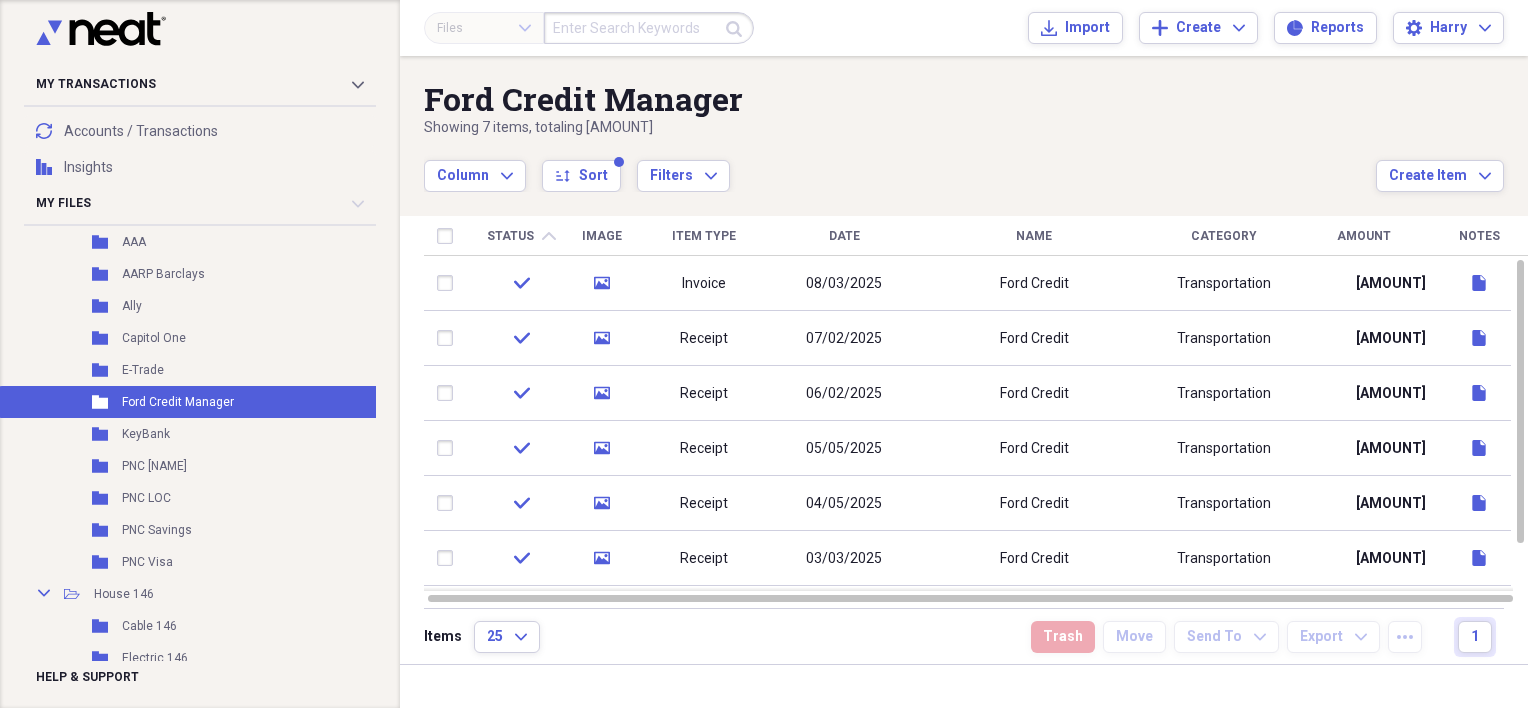 click on "House 147 Add Folder Folder AT&T Add Folder Folder Cable 147 Add Folder Folder Electric 147 Add Folder Folder House 147 Taxes Add Folder 1" at bounding box center (764, 354) 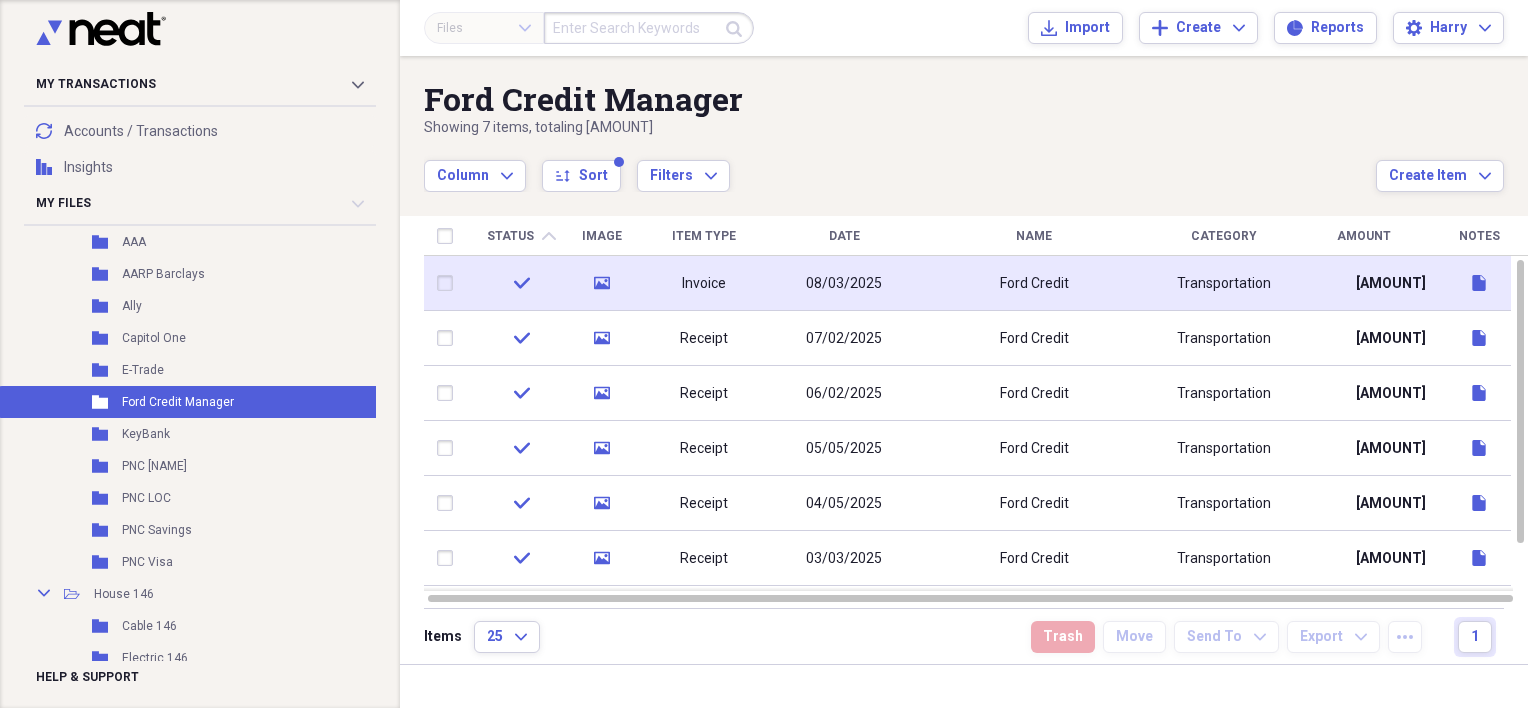 click on "Invoice" at bounding box center [704, 283] 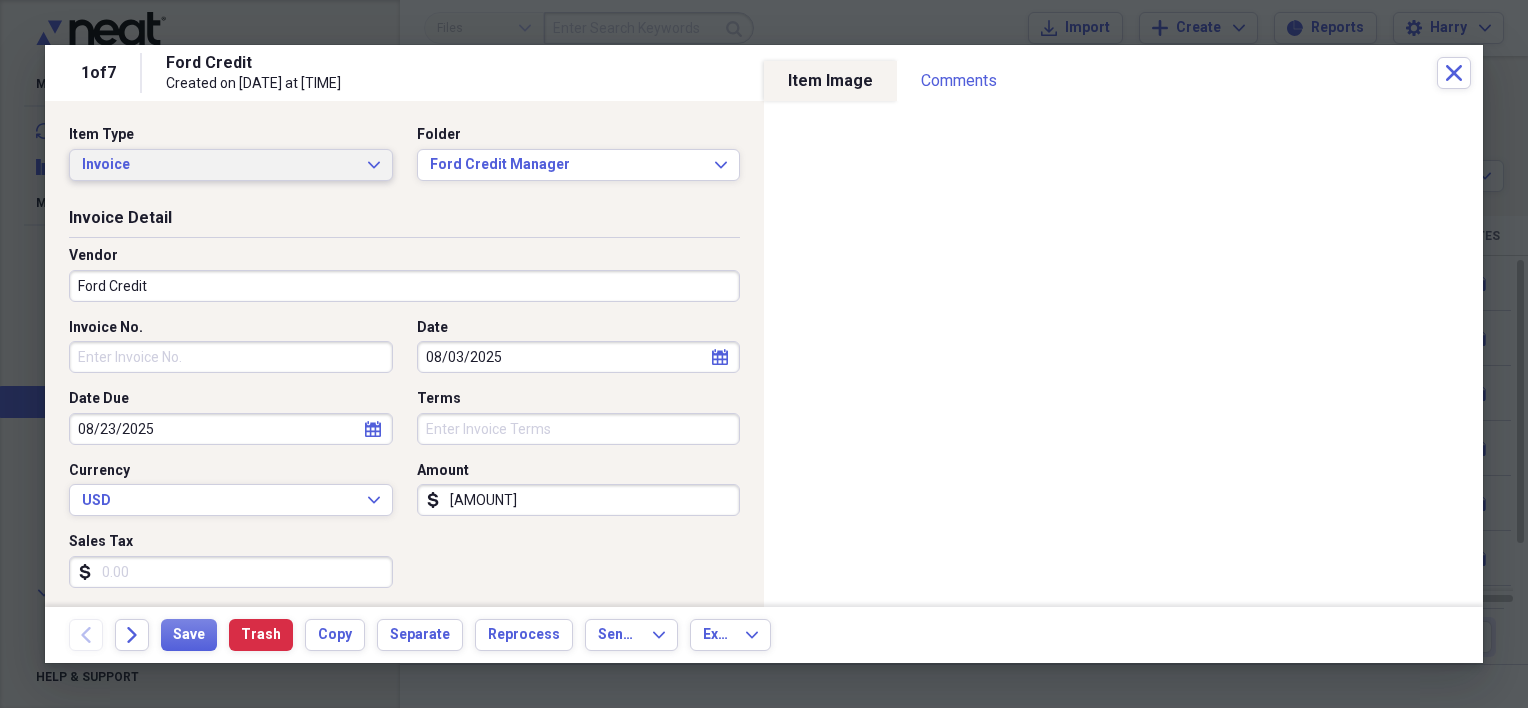 click on "Expand" 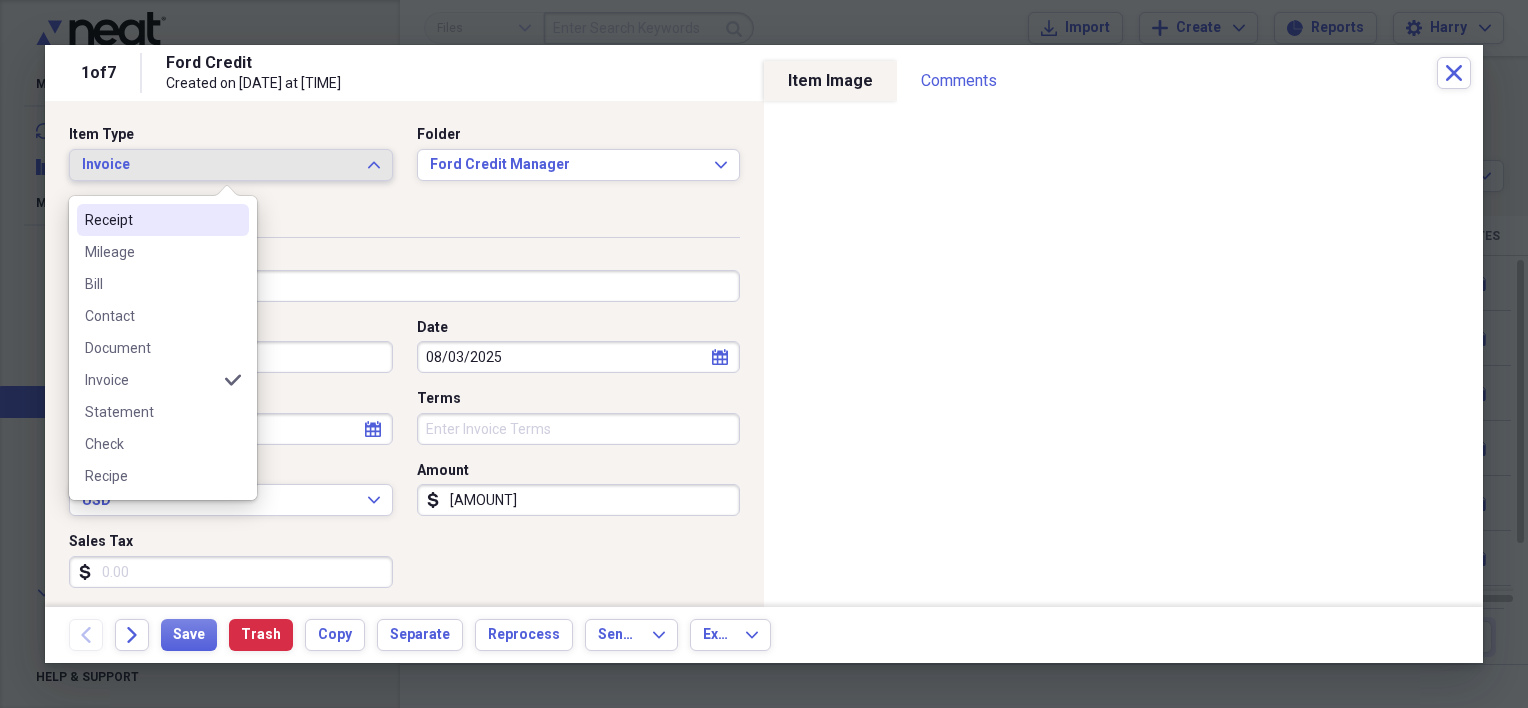 click on "Receipt" at bounding box center [151, 220] 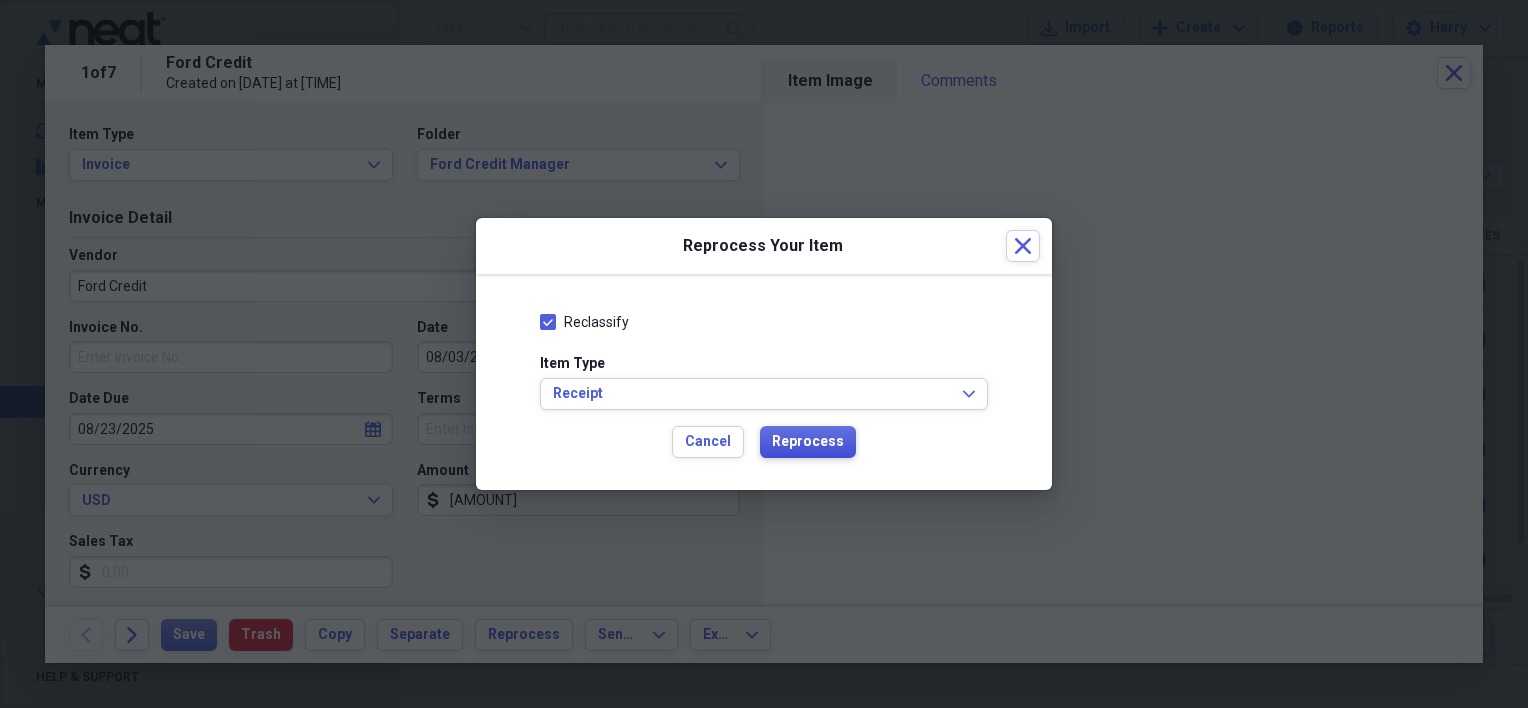 click on "Reprocess" at bounding box center (808, 442) 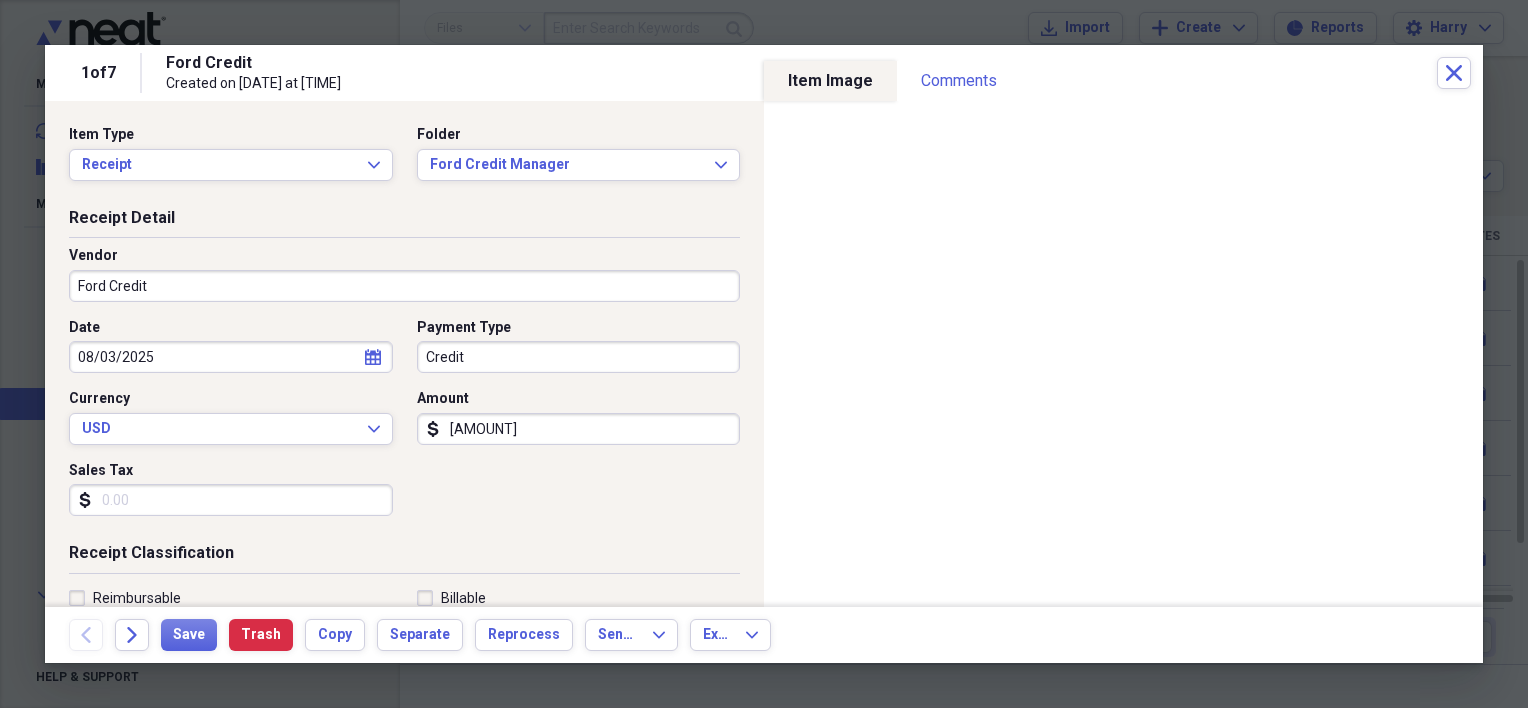 type on "Credit" 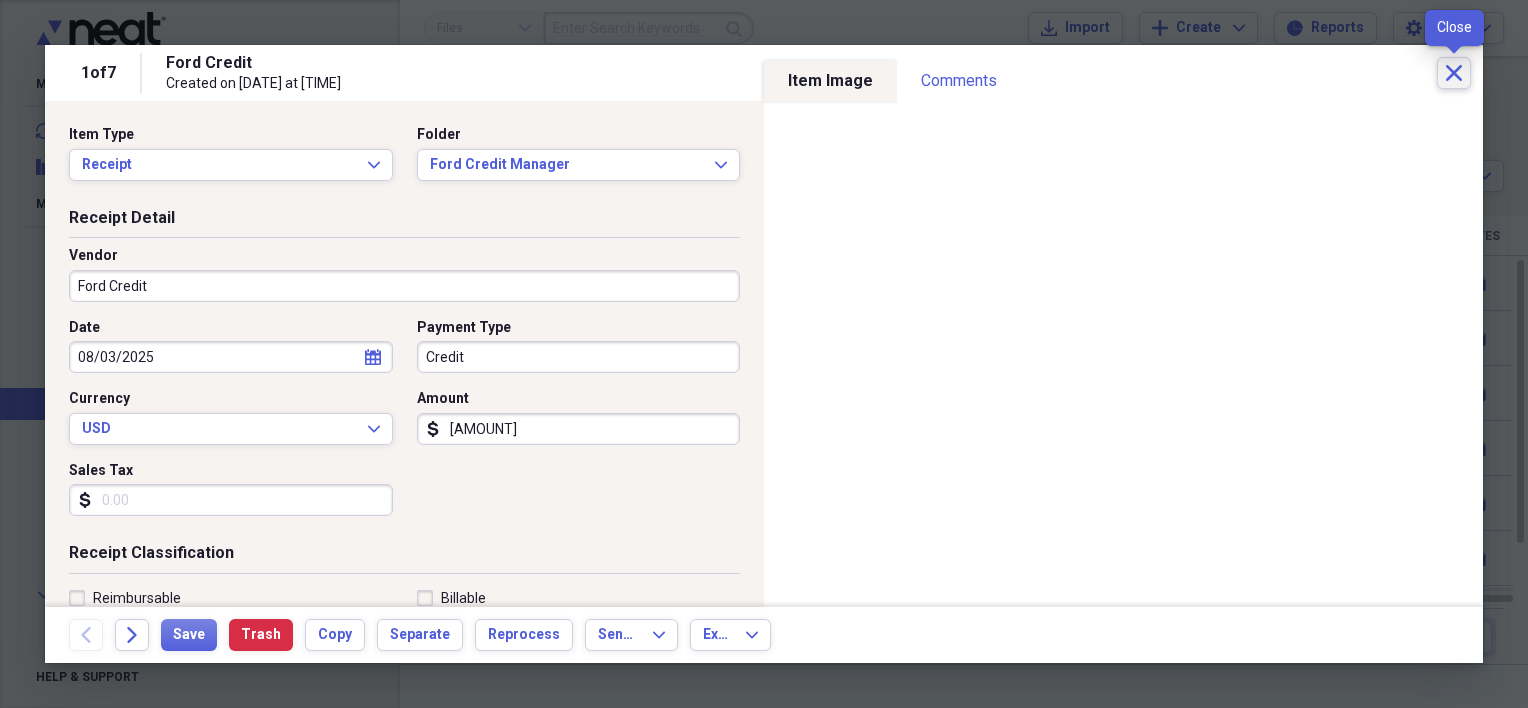 click on "Close" 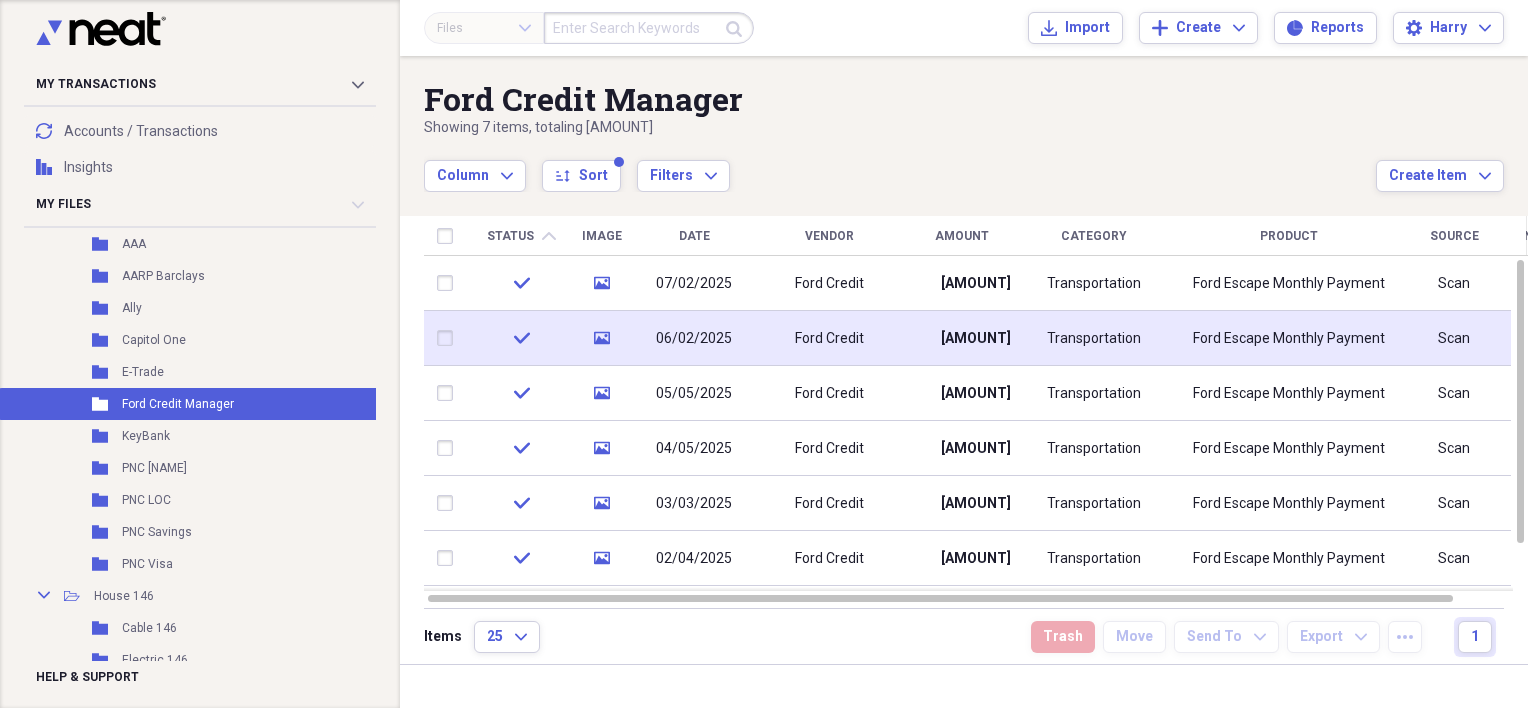 click on "[AMOUNT]" at bounding box center (961, 338) 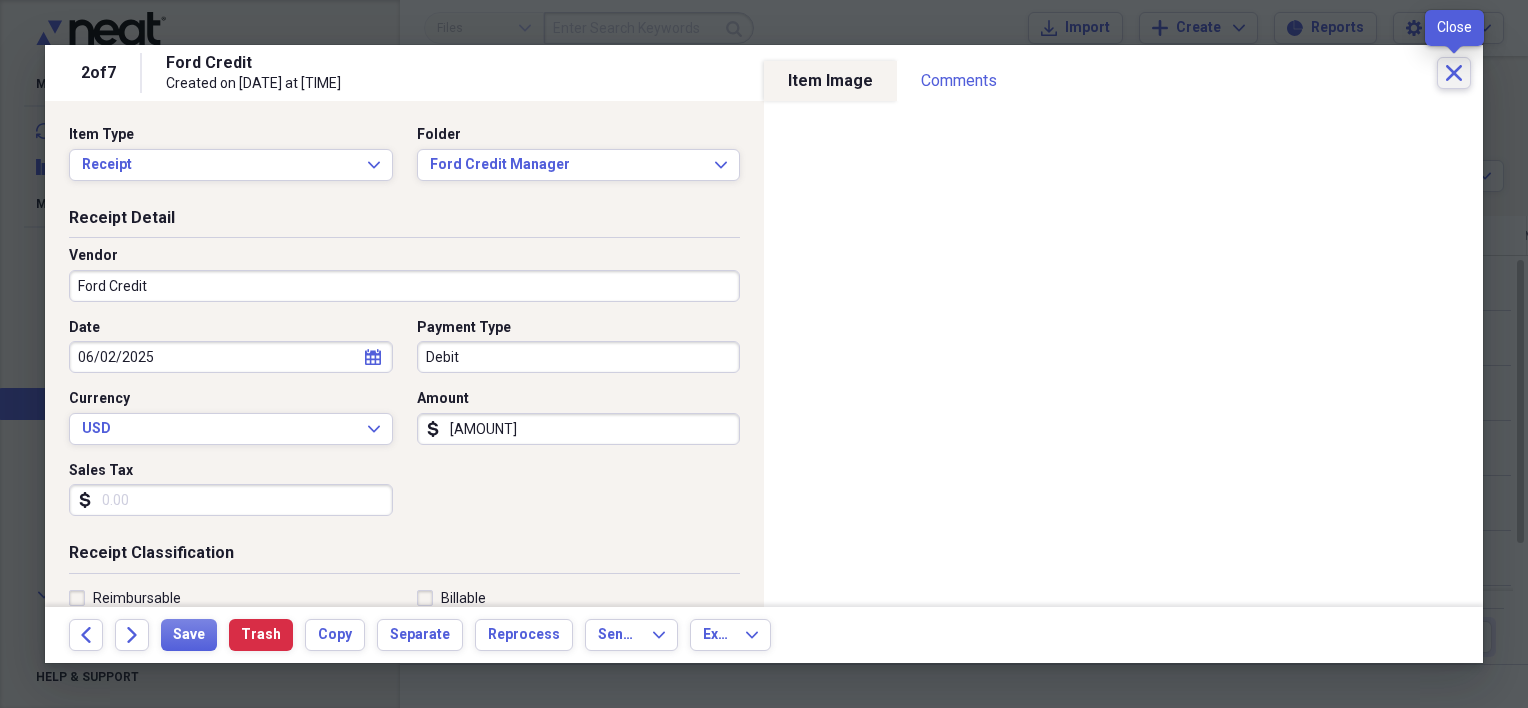 click 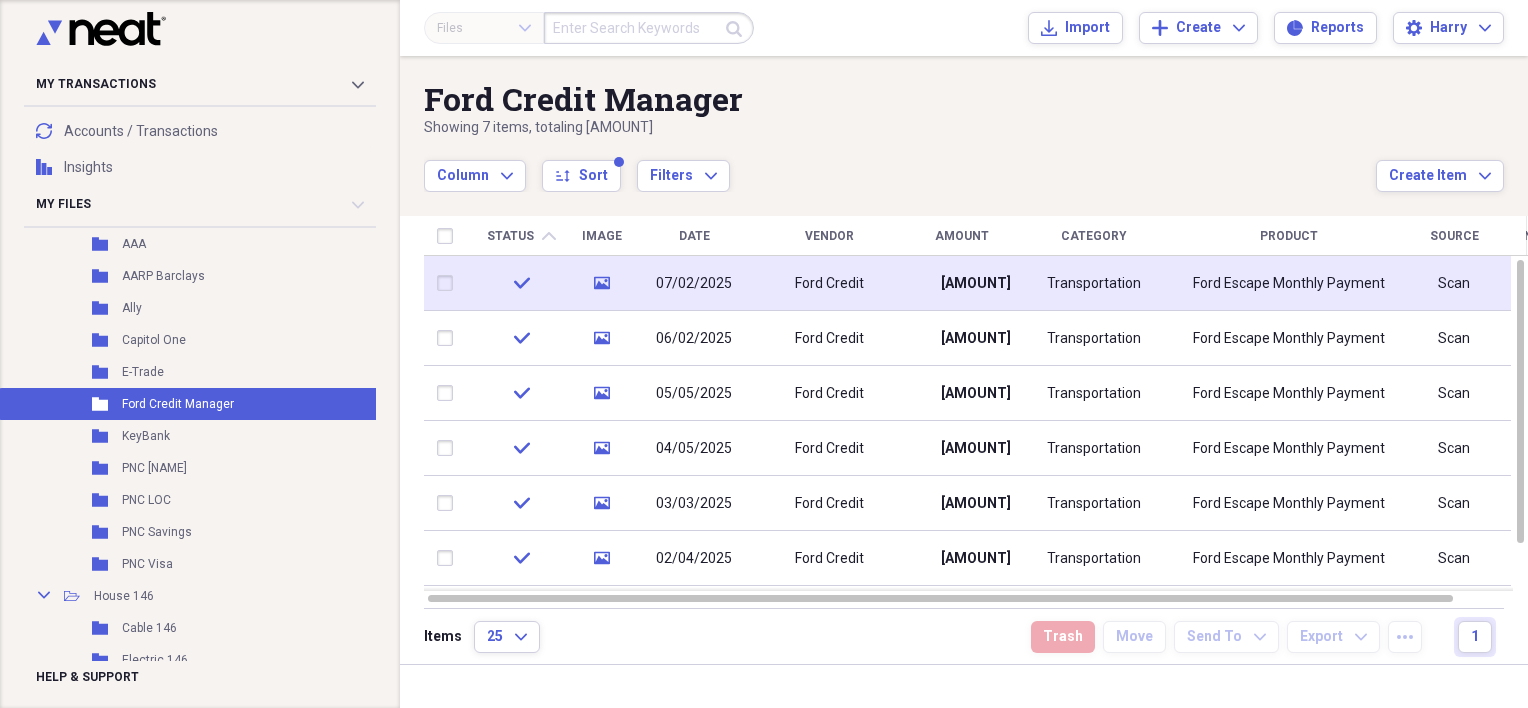 click on "[AMOUNT]" at bounding box center [961, 283] 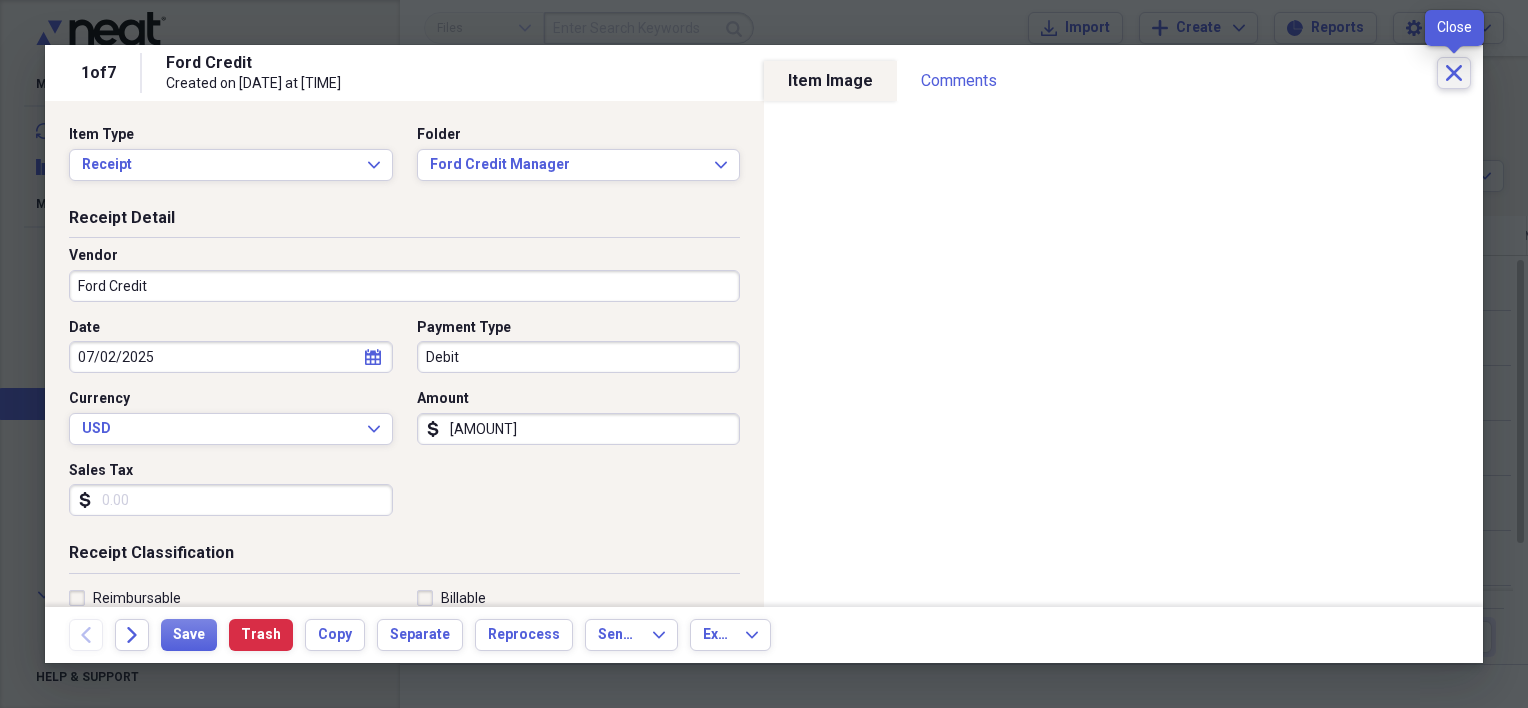 click on "Close" 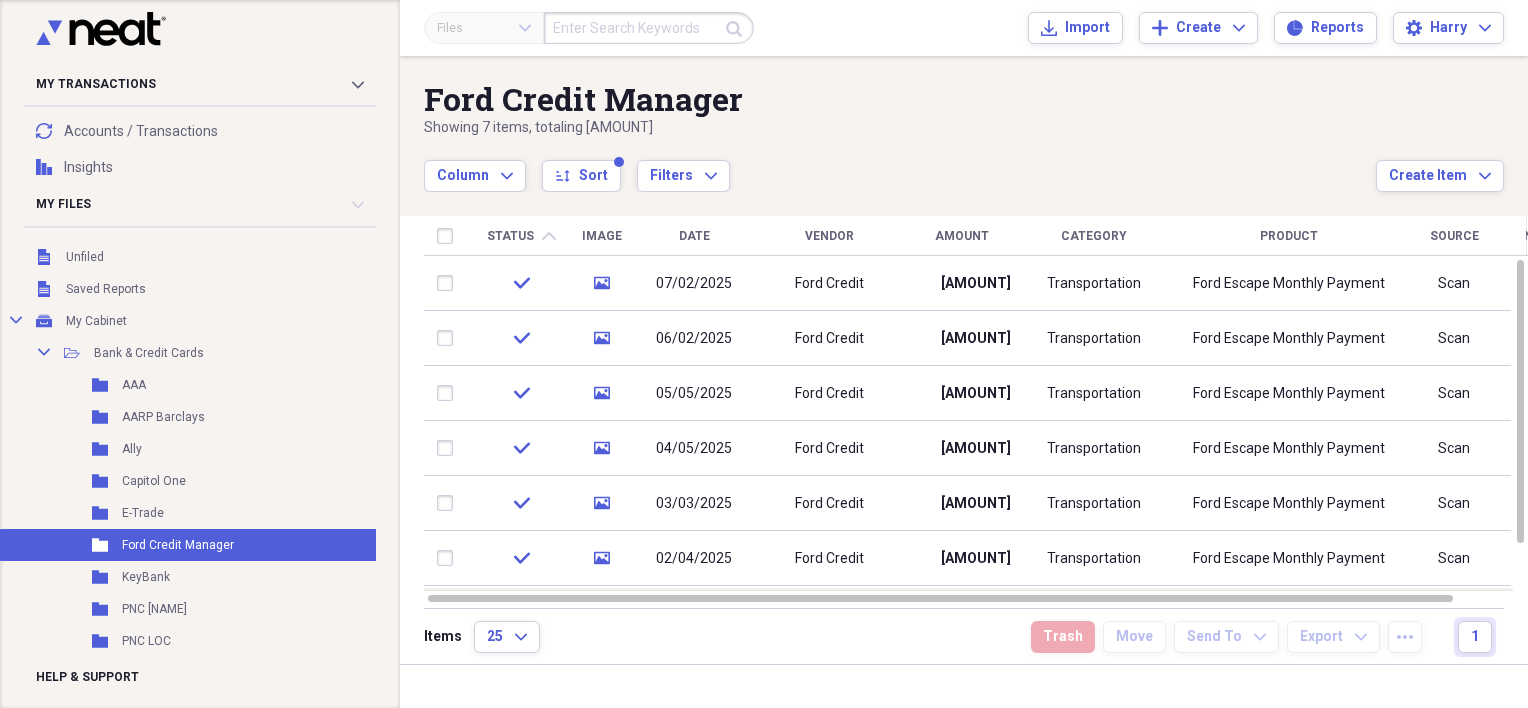 scroll, scrollTop: 0, scrollLeft: 0, axis: both 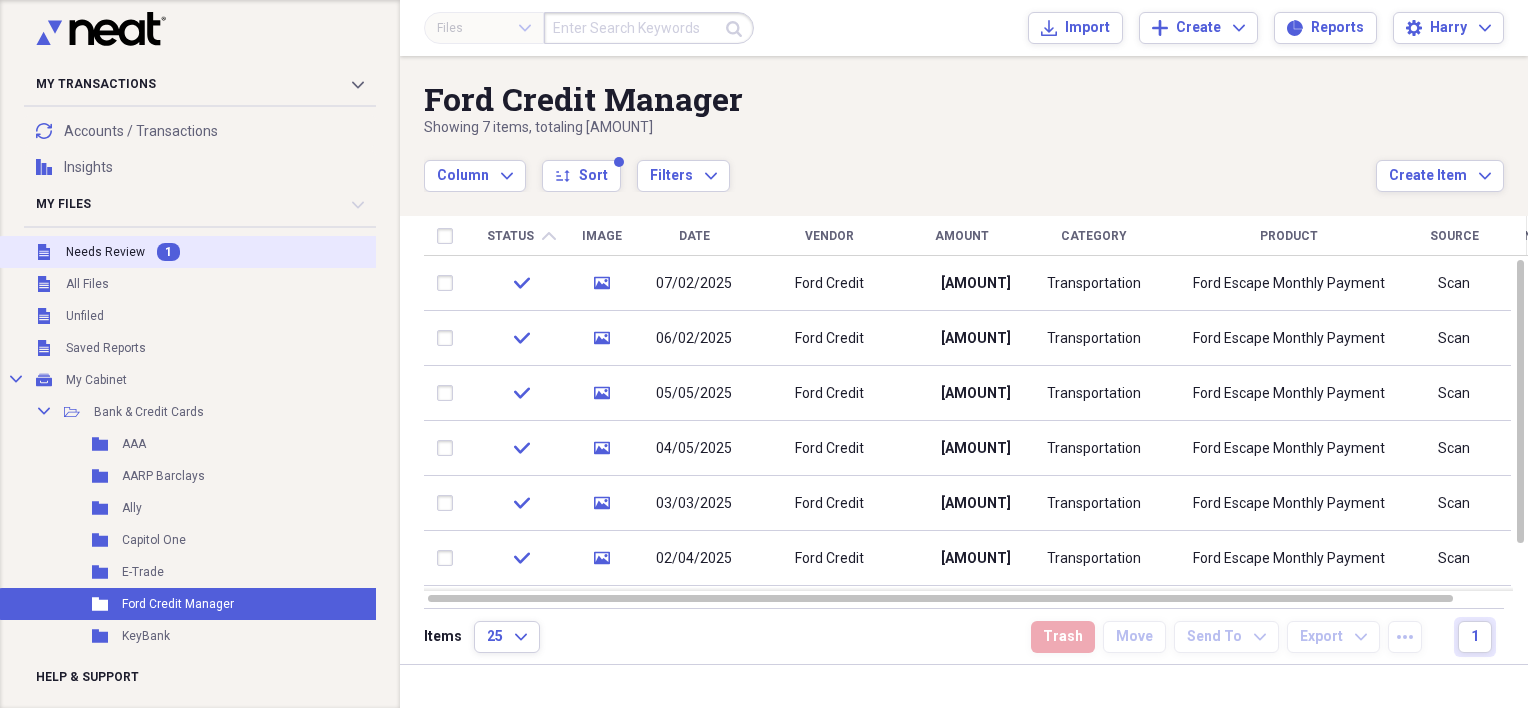 click on "Unfiled Needs Review 1" at bounding box center [222, 252] 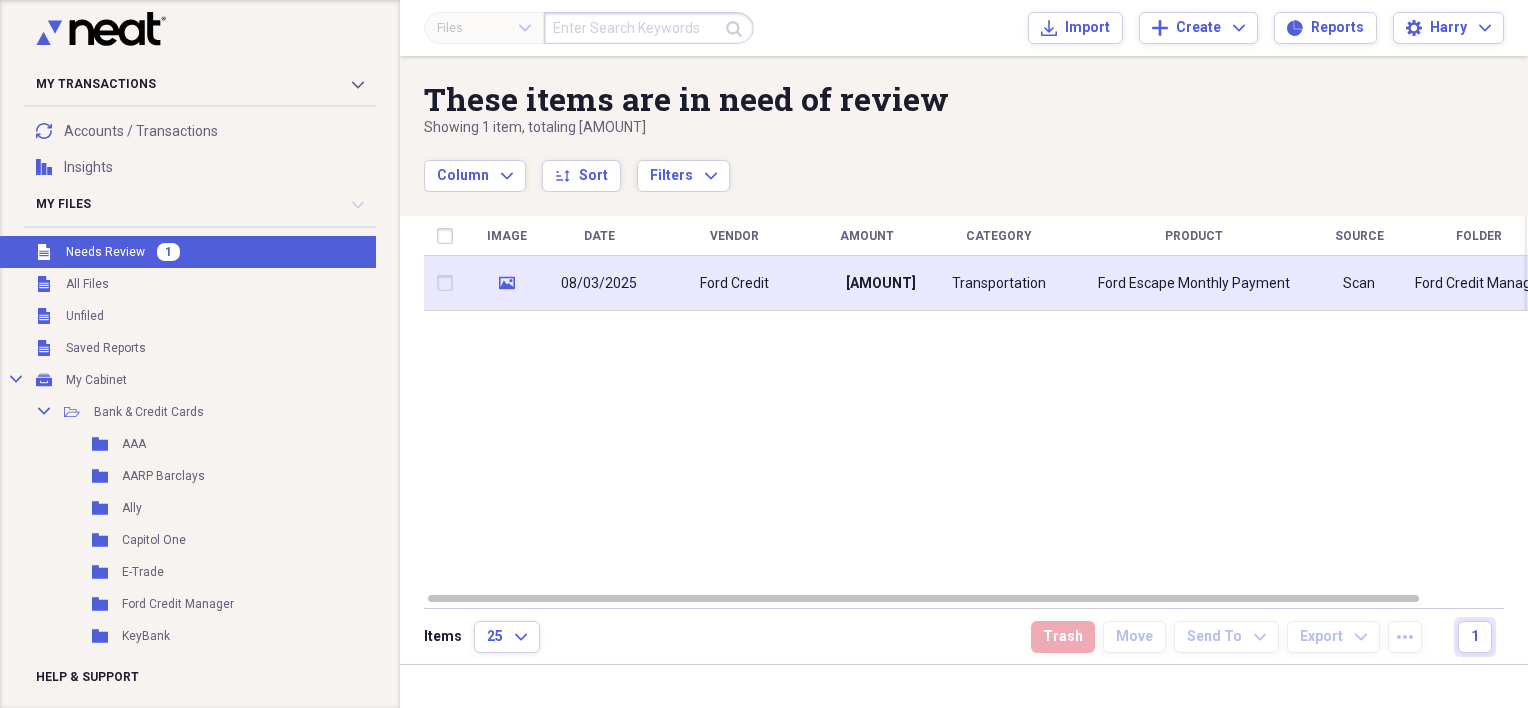 click on "[AMOUNT]" at bounding box center (866, 283) 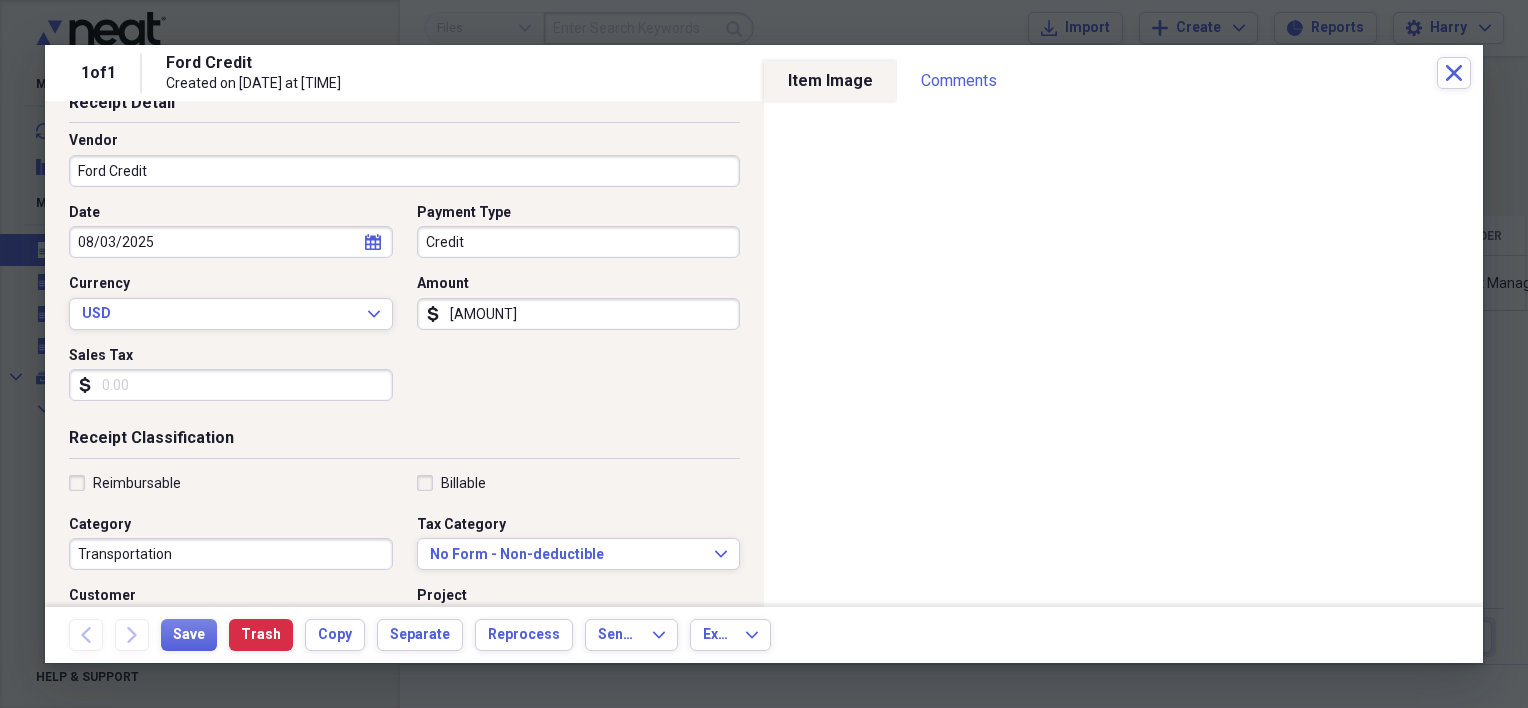 scroll, scrollTop: 0, scrollLeft: 0, axis: both 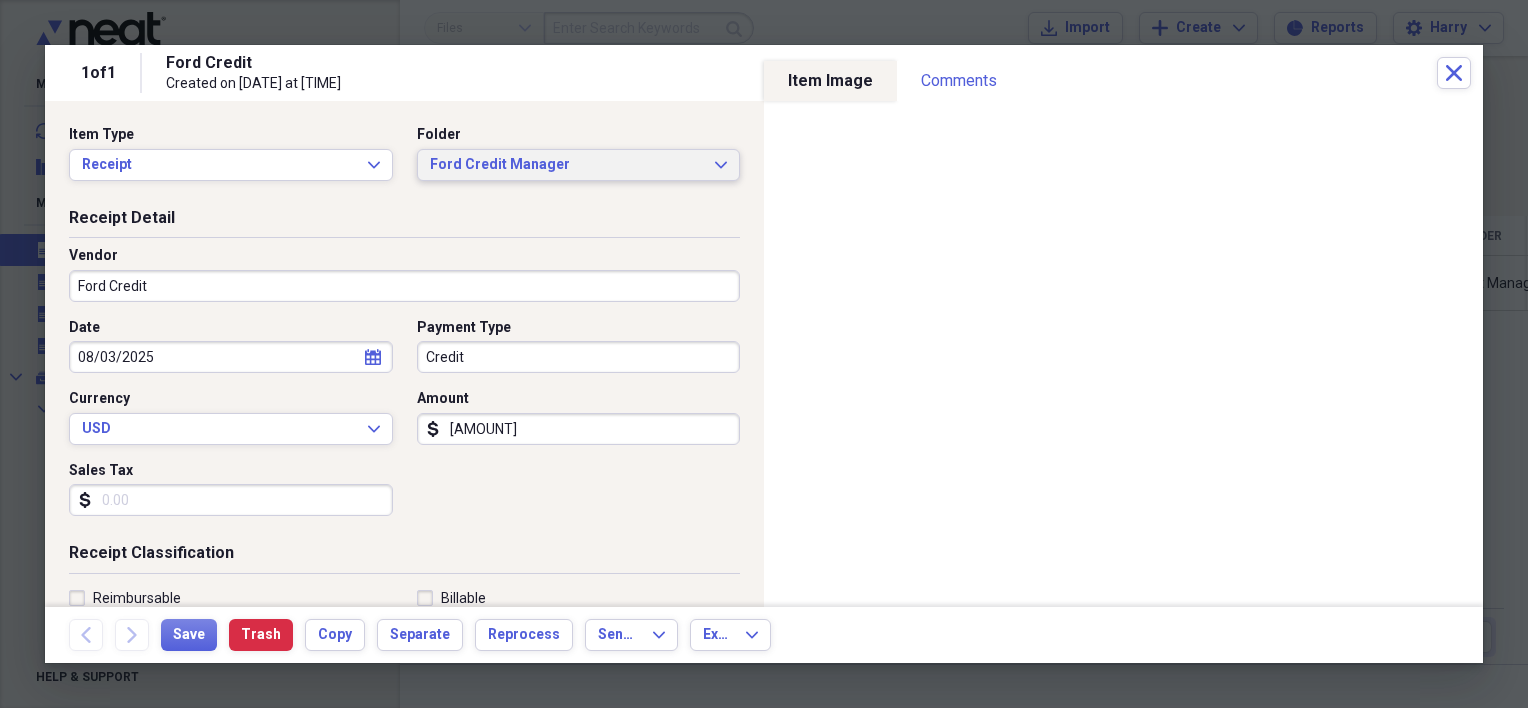 click on "Expand" 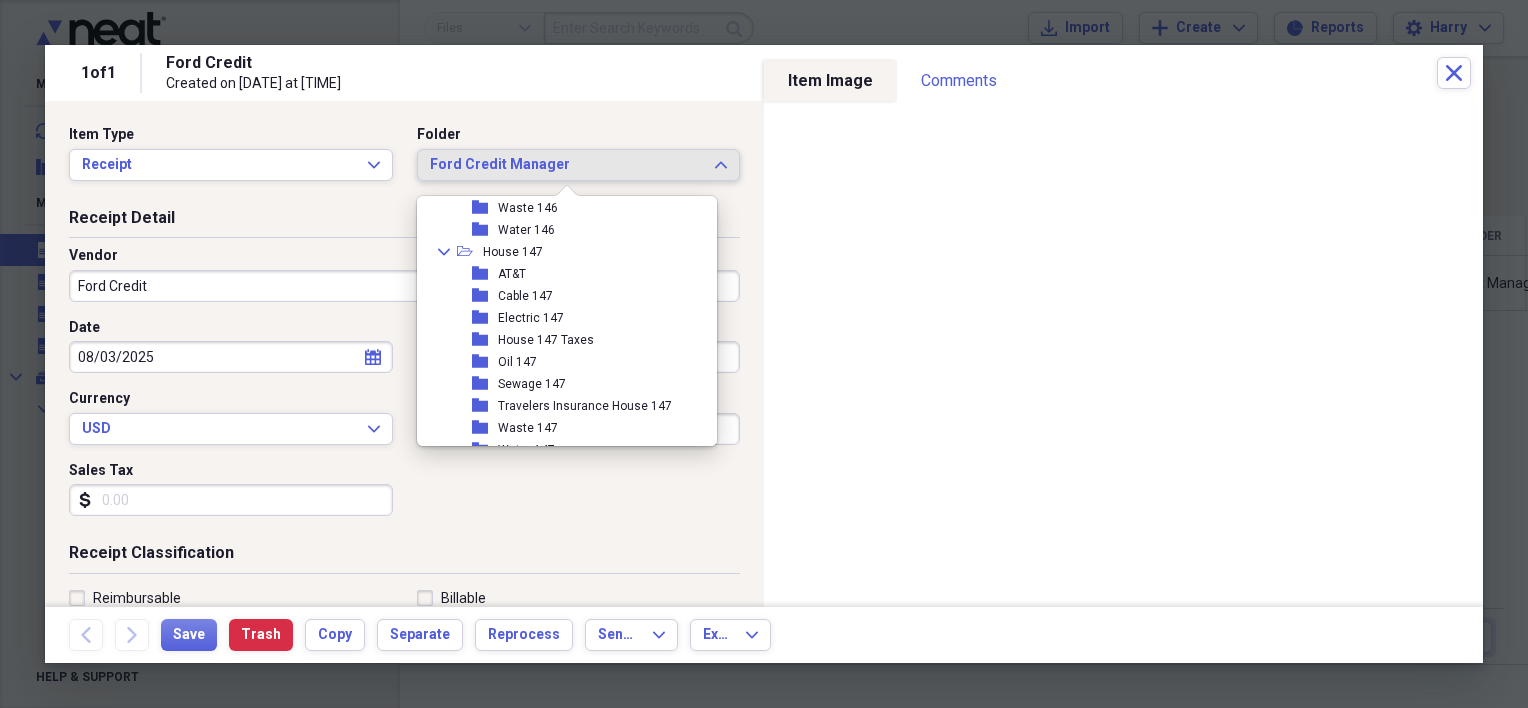 scroll, scrollTop: 472, scrollLeft: 0, axis: vertical 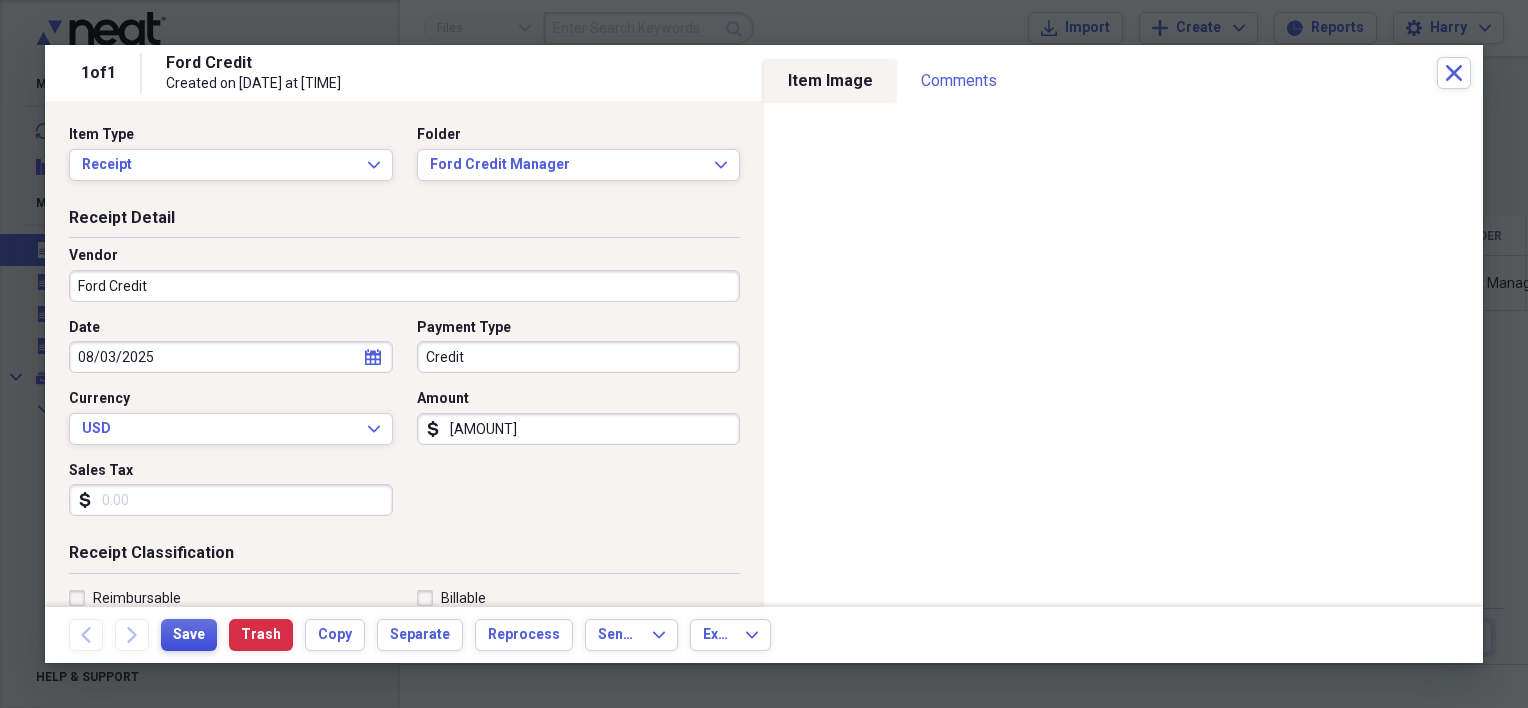 click on "Save" at bounding box center (189, 635) 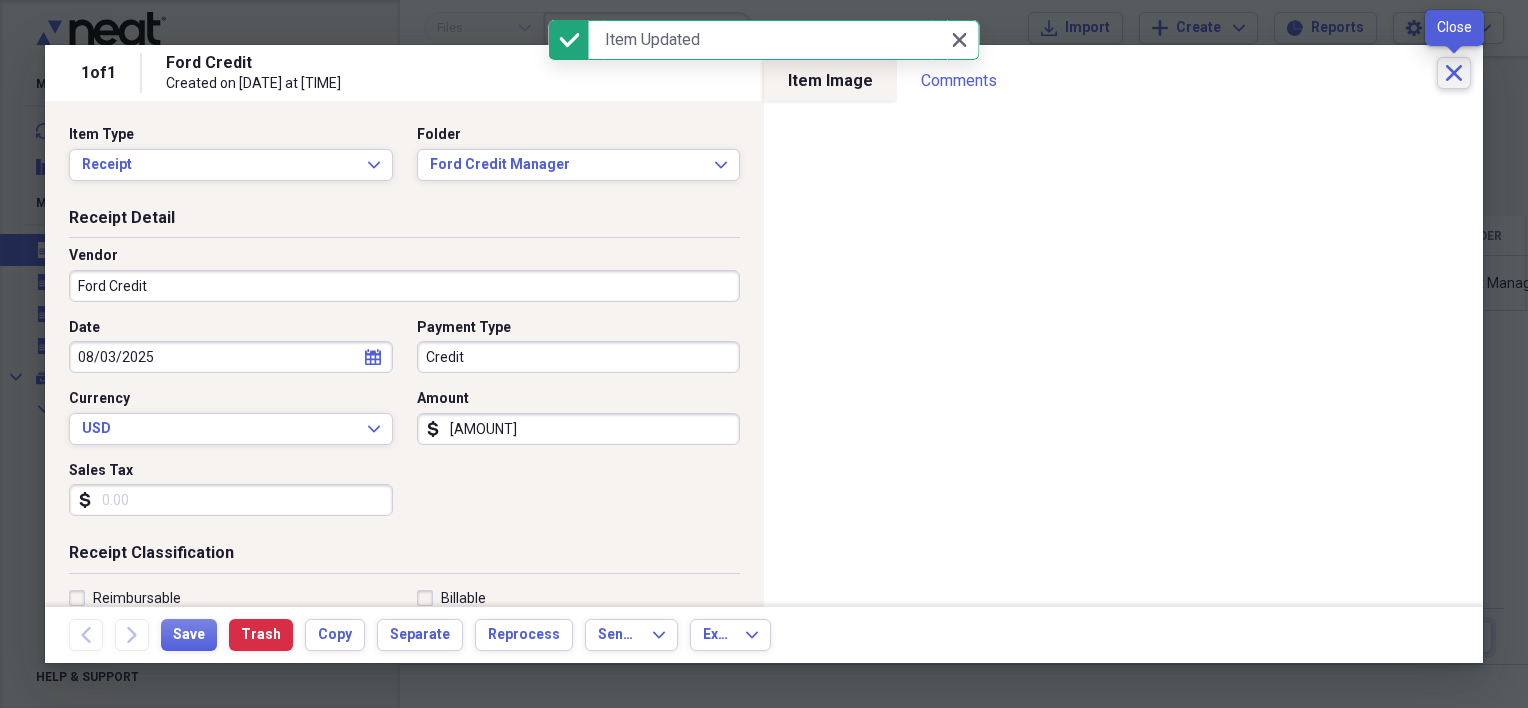 click on "Close" 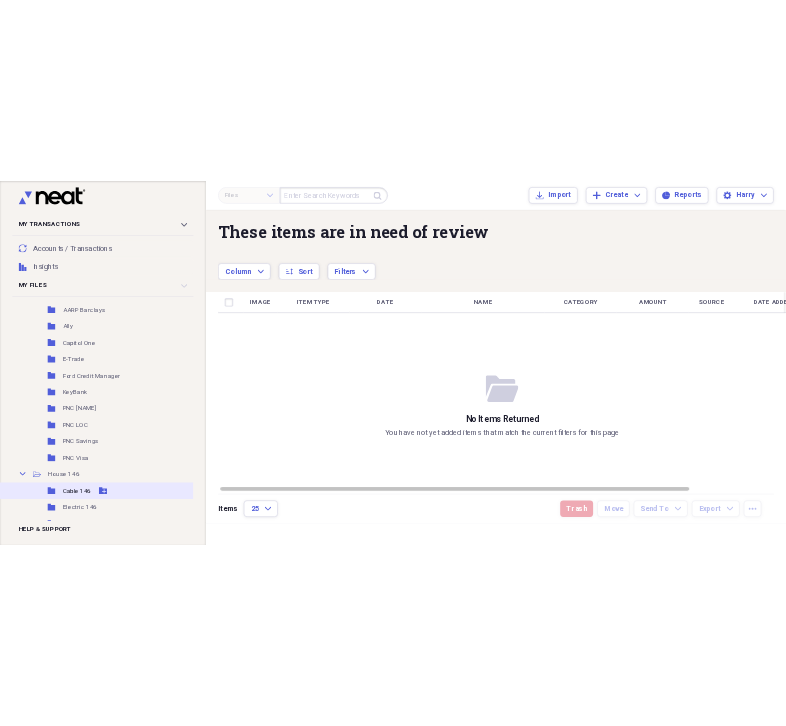 scroll, scrollTop: 200, scrollLeft: 0, axis: vertical 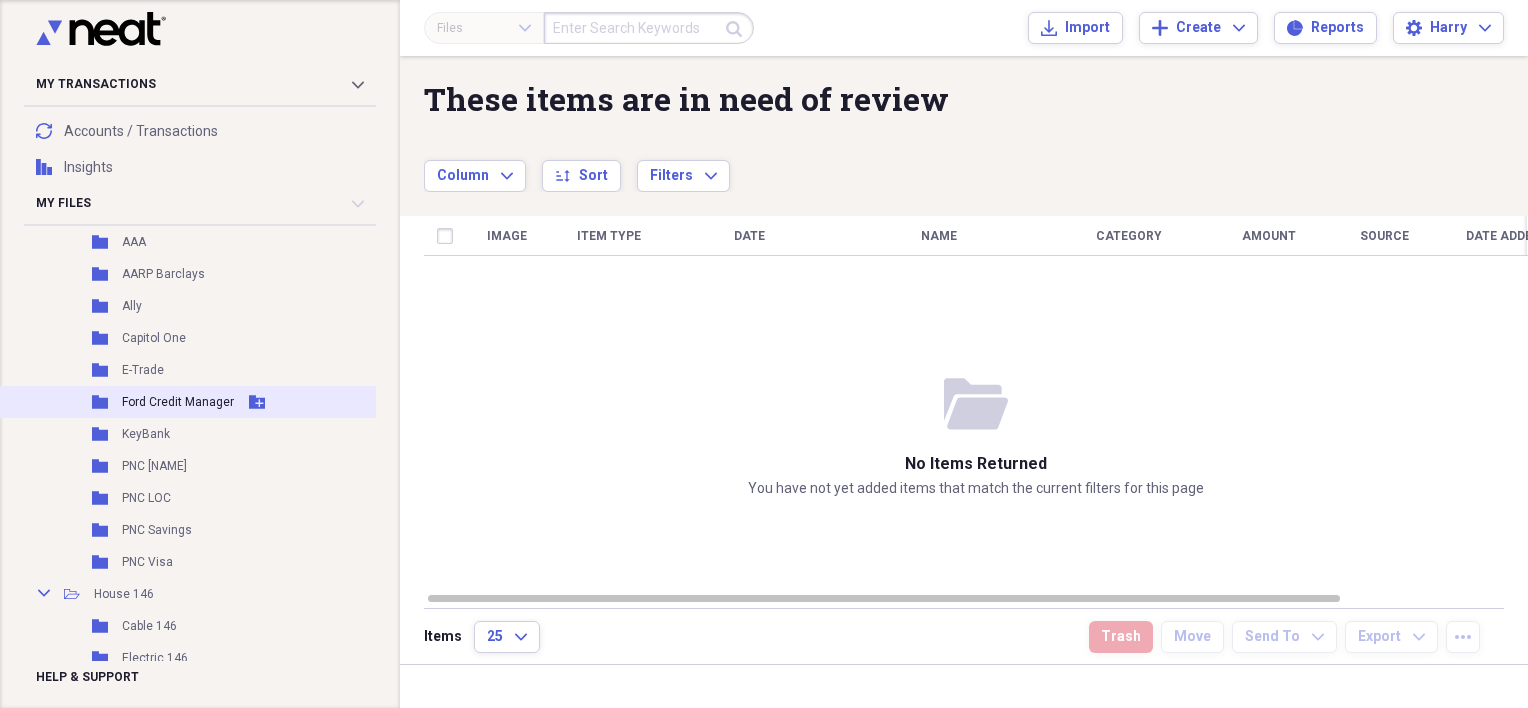 click 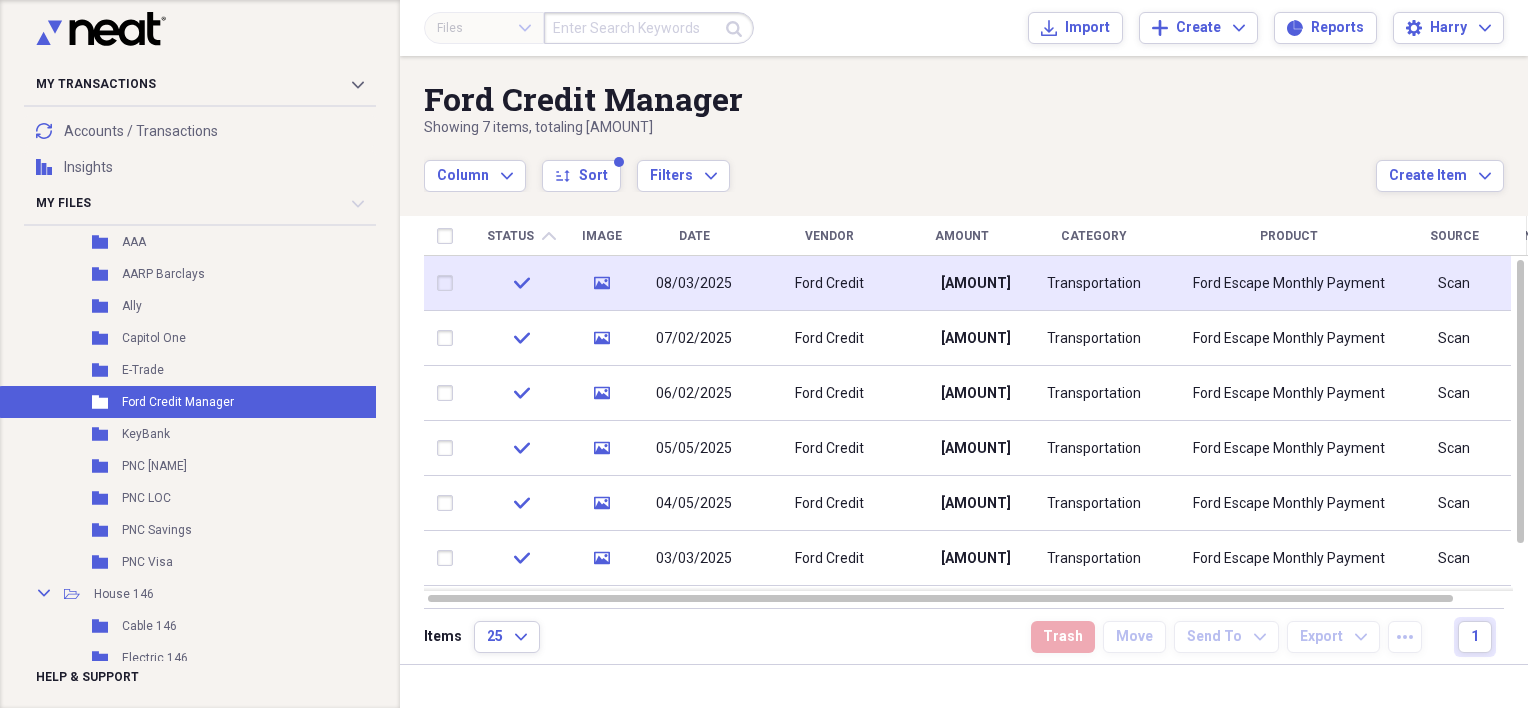 click on "Ford Credit" at bounding box center (829, 283) 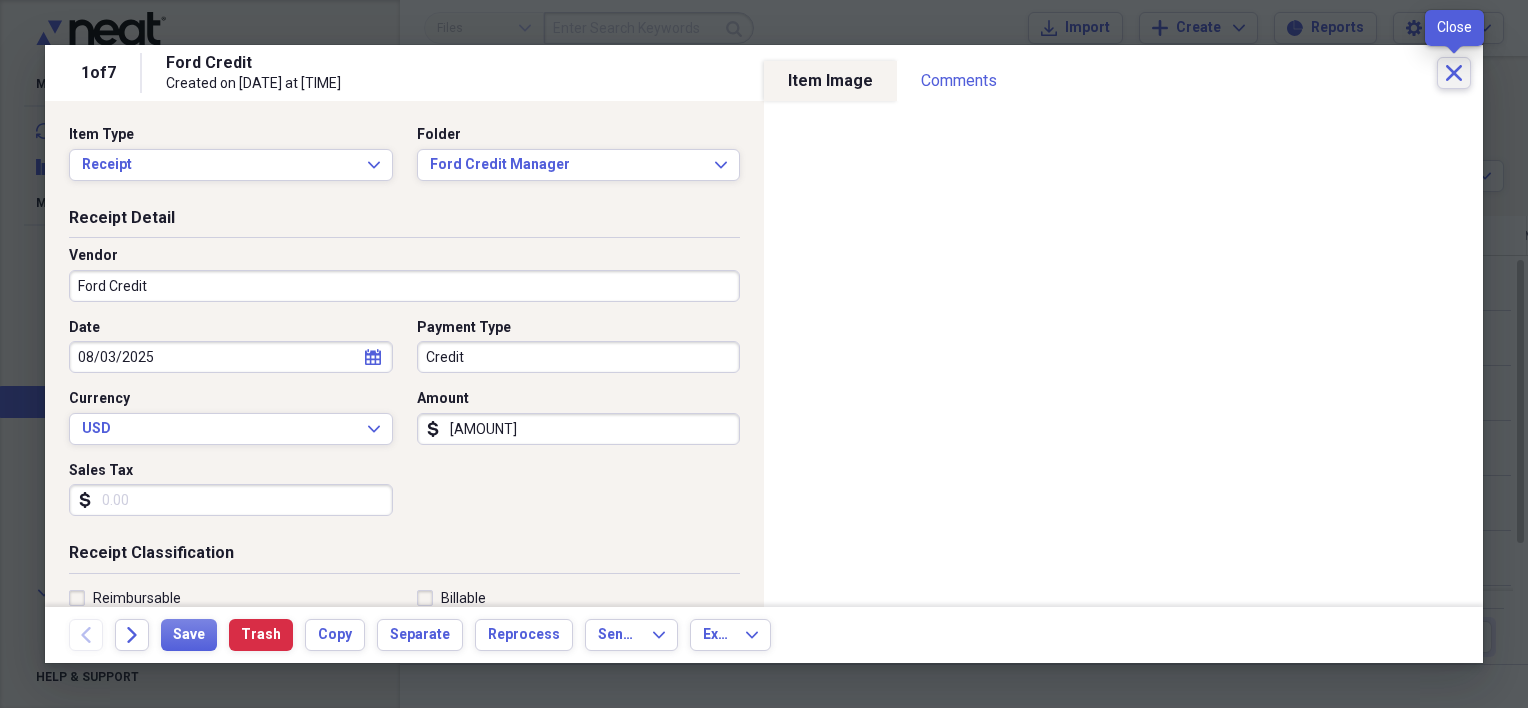 click 